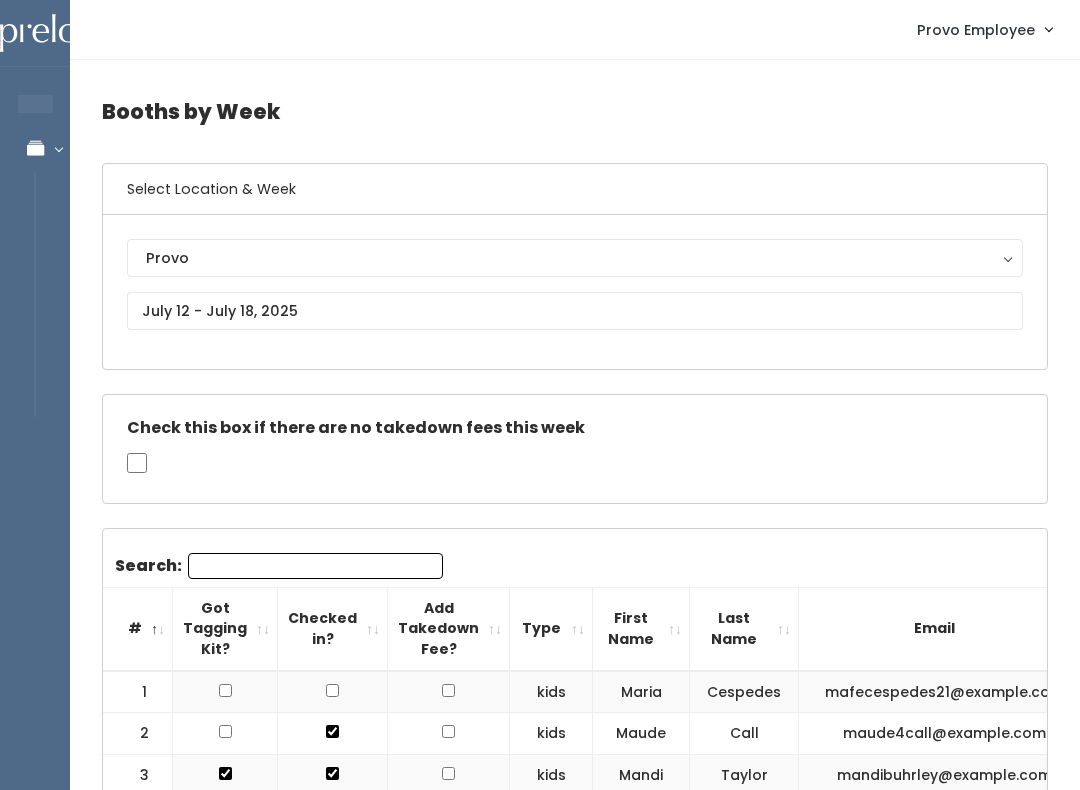 scroll, scrollTop: -62, scrollLeft: 0, axis: vertical 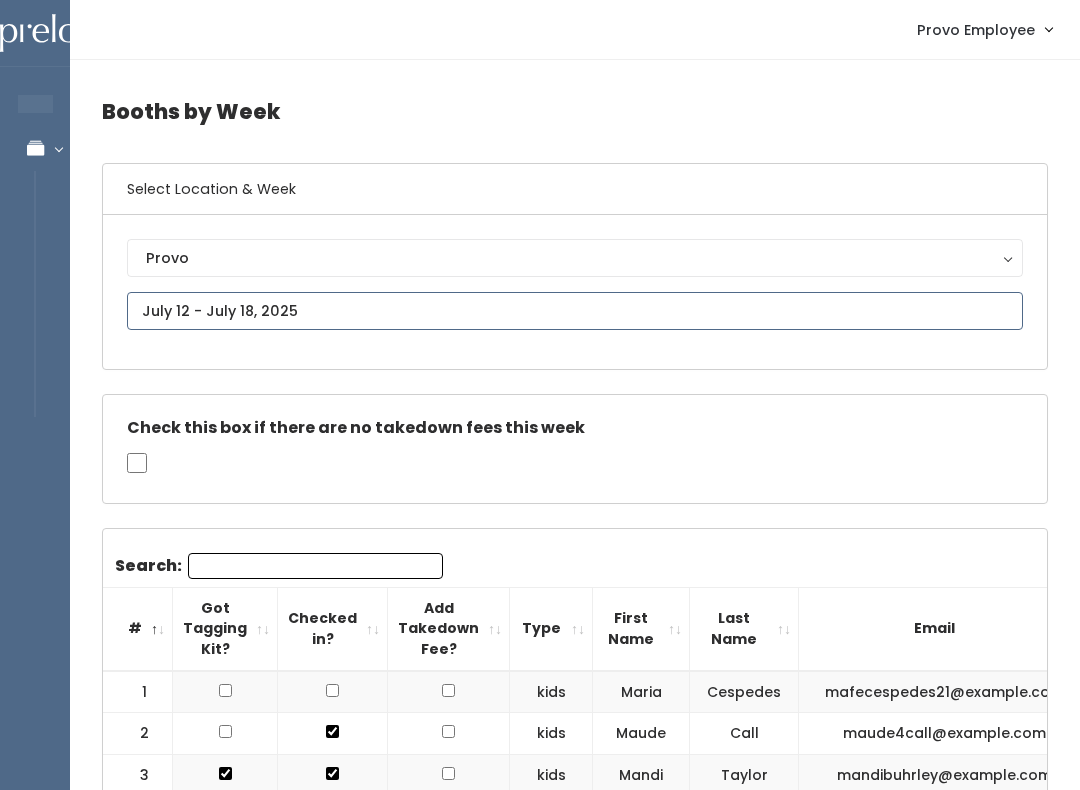 click on "EMPLOYEES
Manage Bookings
Booths by Week
All Bookings
Bookings with Booths
Booth Discounts
Seller Check-in
Provo Employee
Admin Home
My bookings
Account settings" at bounding box center (540, 1772) 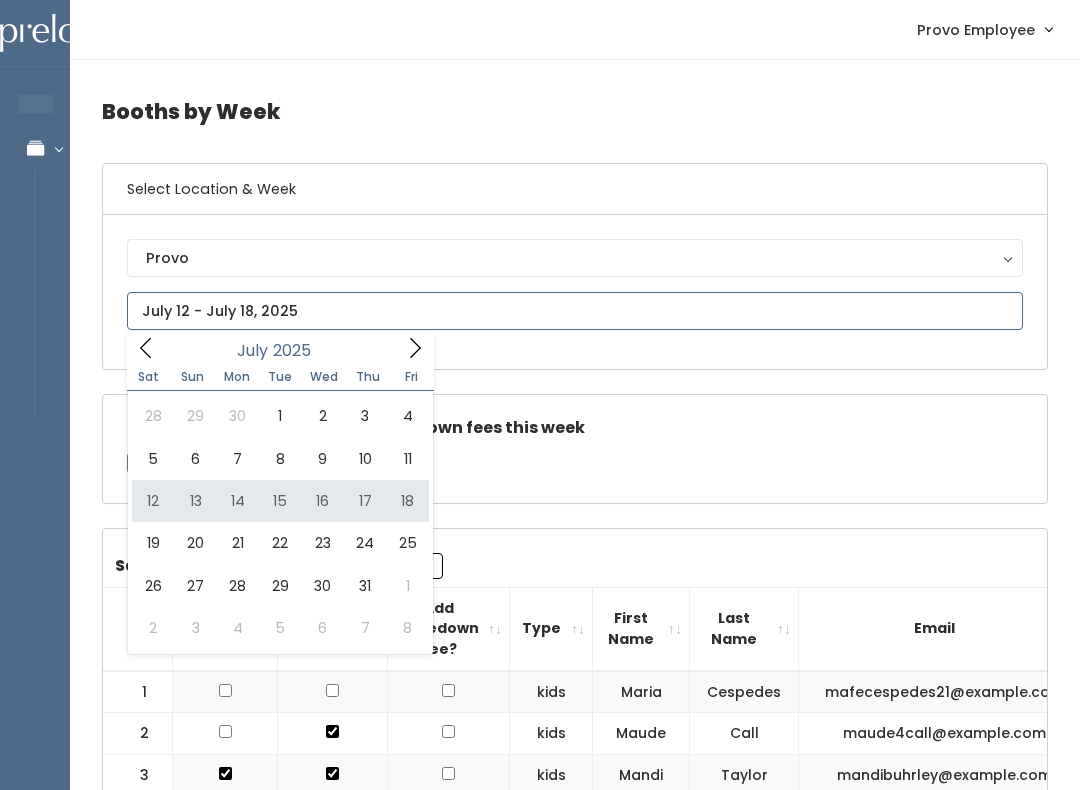 type on "July 12 to July 18" 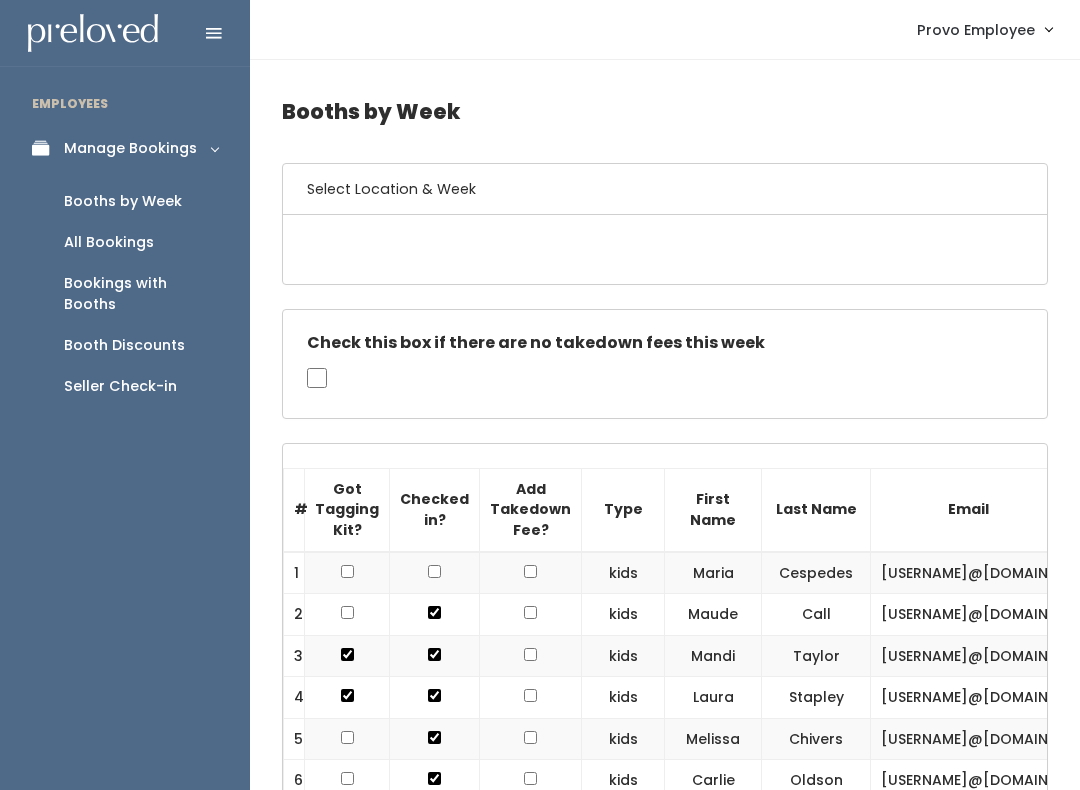 scroll, scrollTop: 0, scrollLeft: 0, axis: both 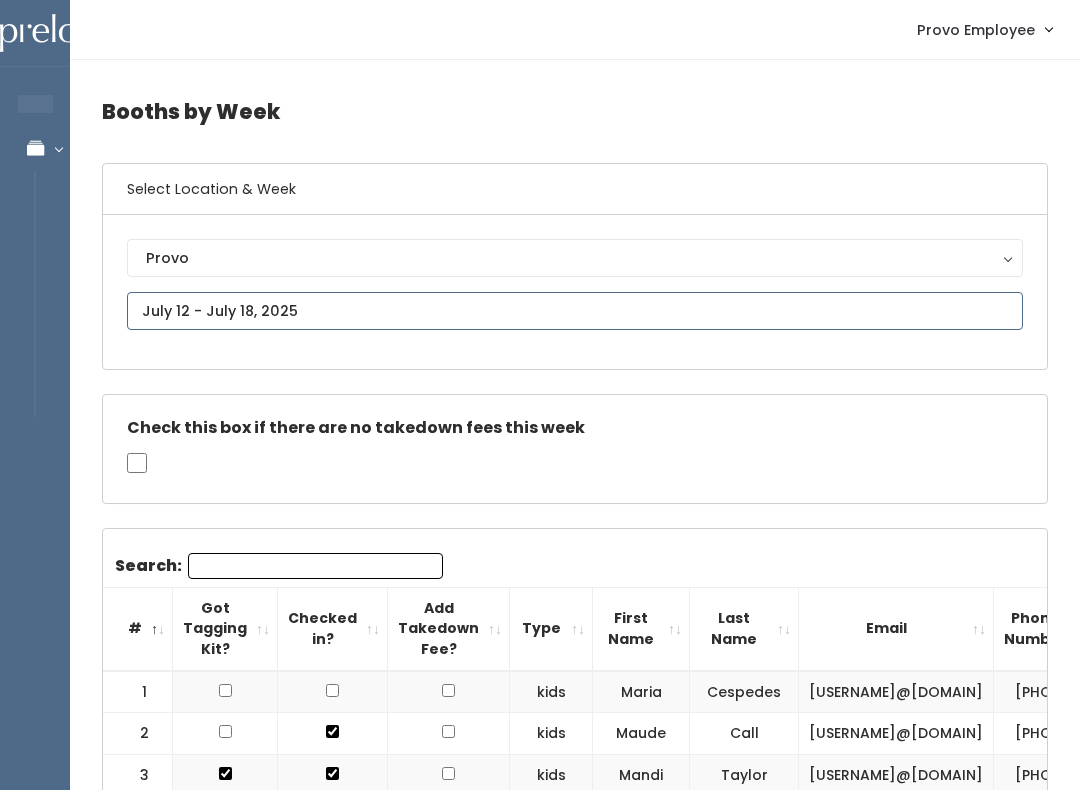 click at bounding box center [575, 311] 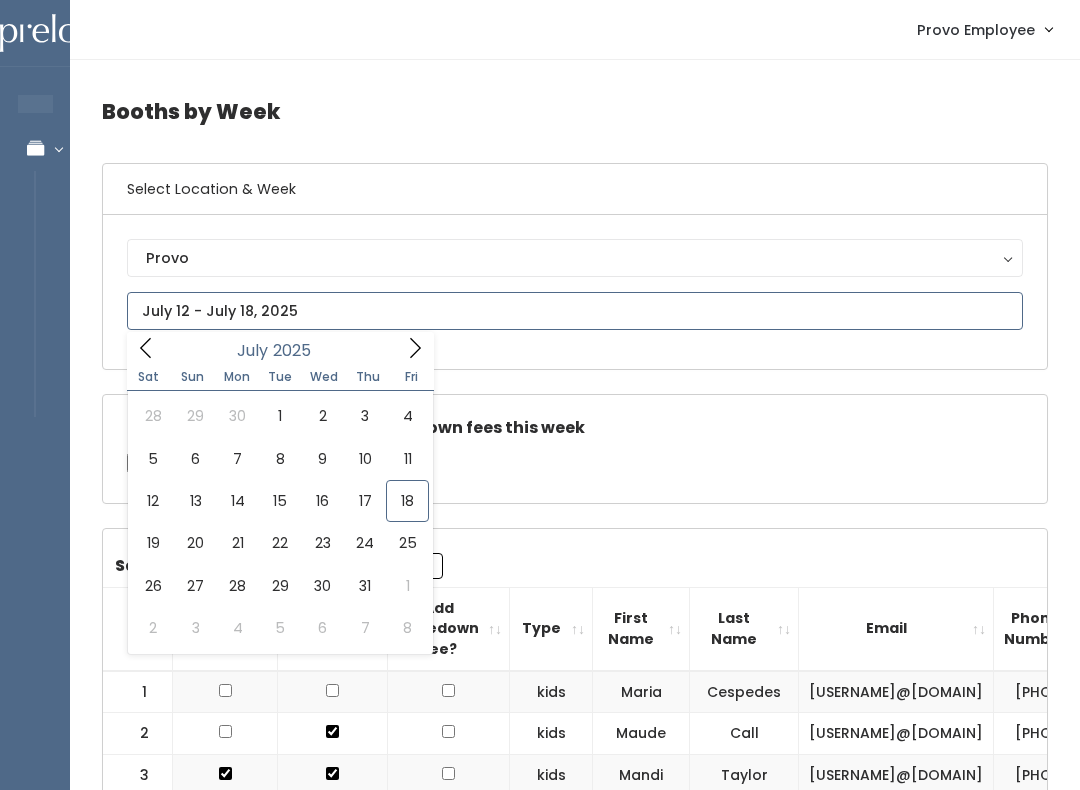 type on "July 19 to July 25" 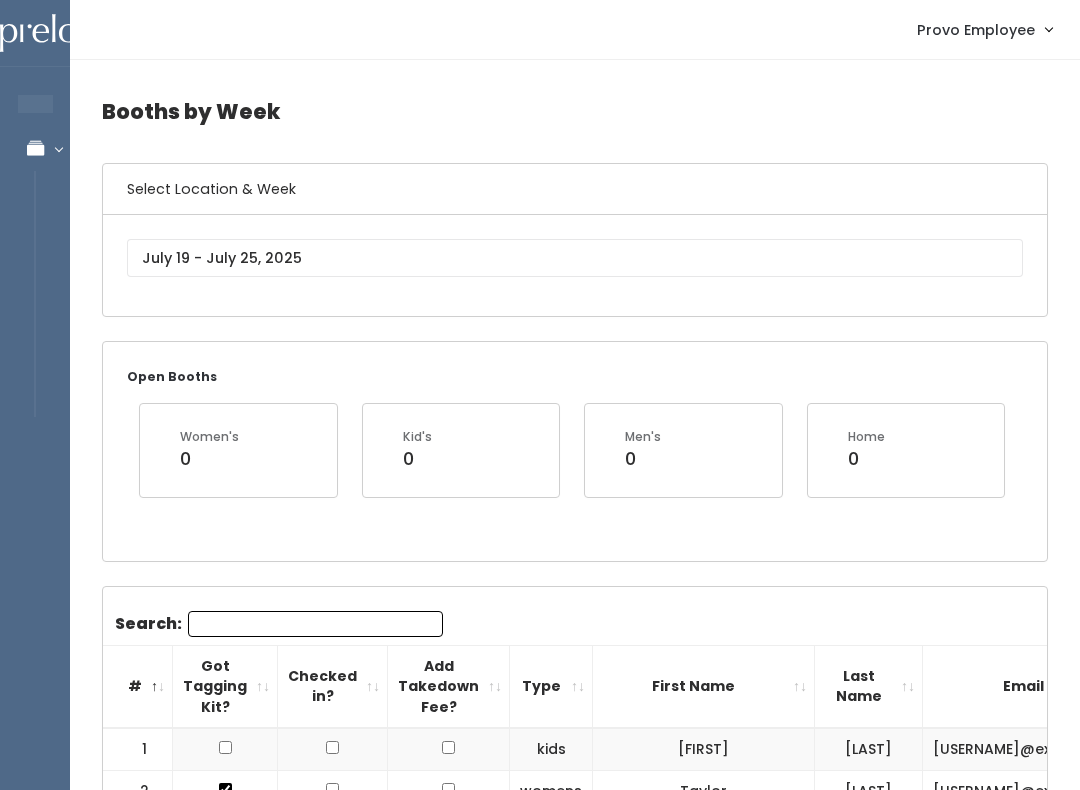 scroll, scrollTop: 0, scrollLeft: 0, axis: both 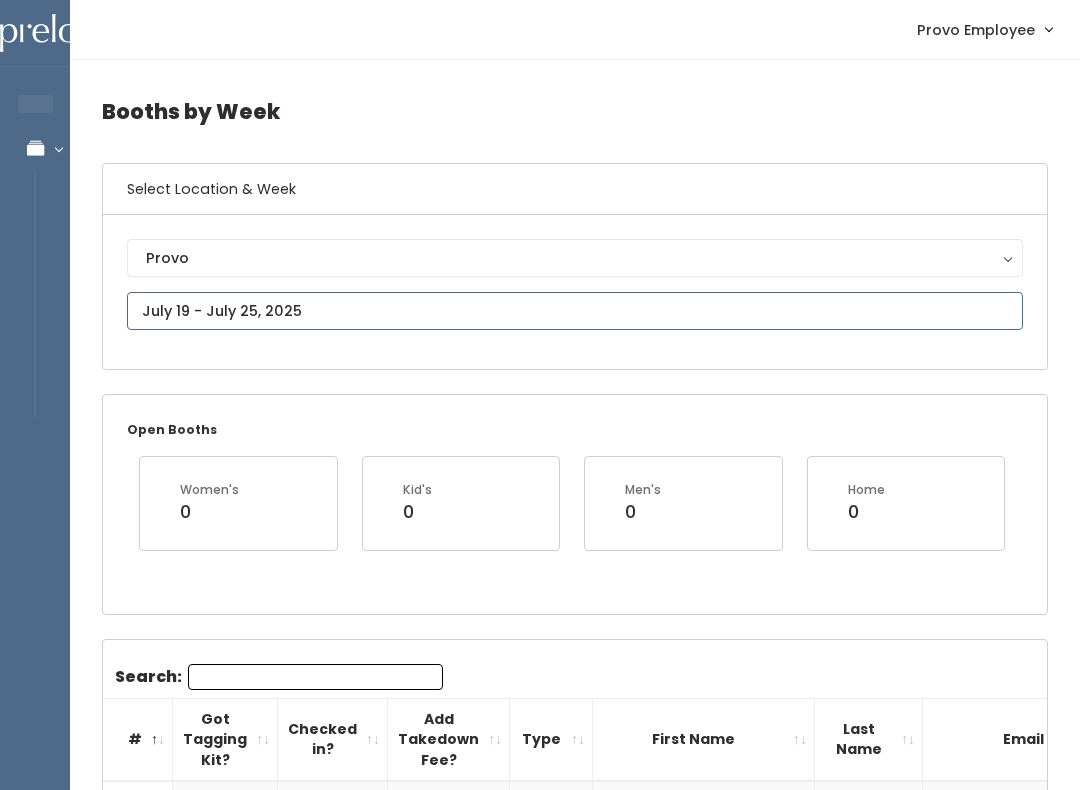 click at bounding box center (575, 311) 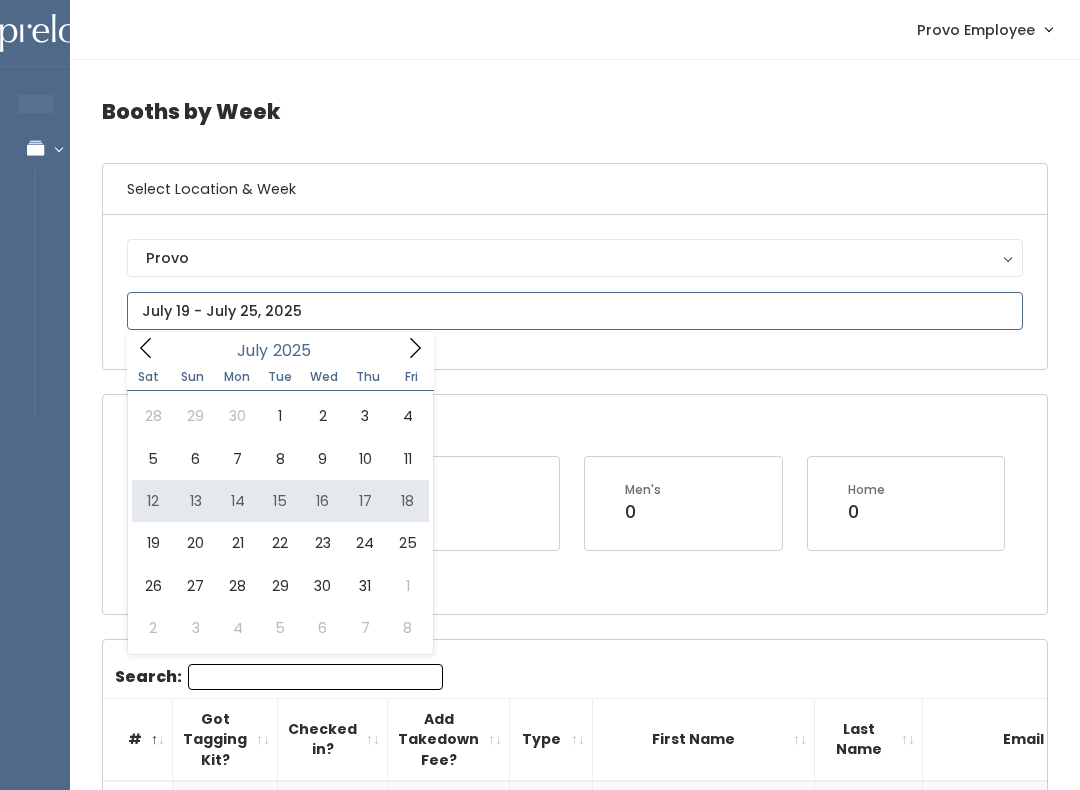 type on "[MONTH] [NUMBER] to [MONTH] [NUMBER]" 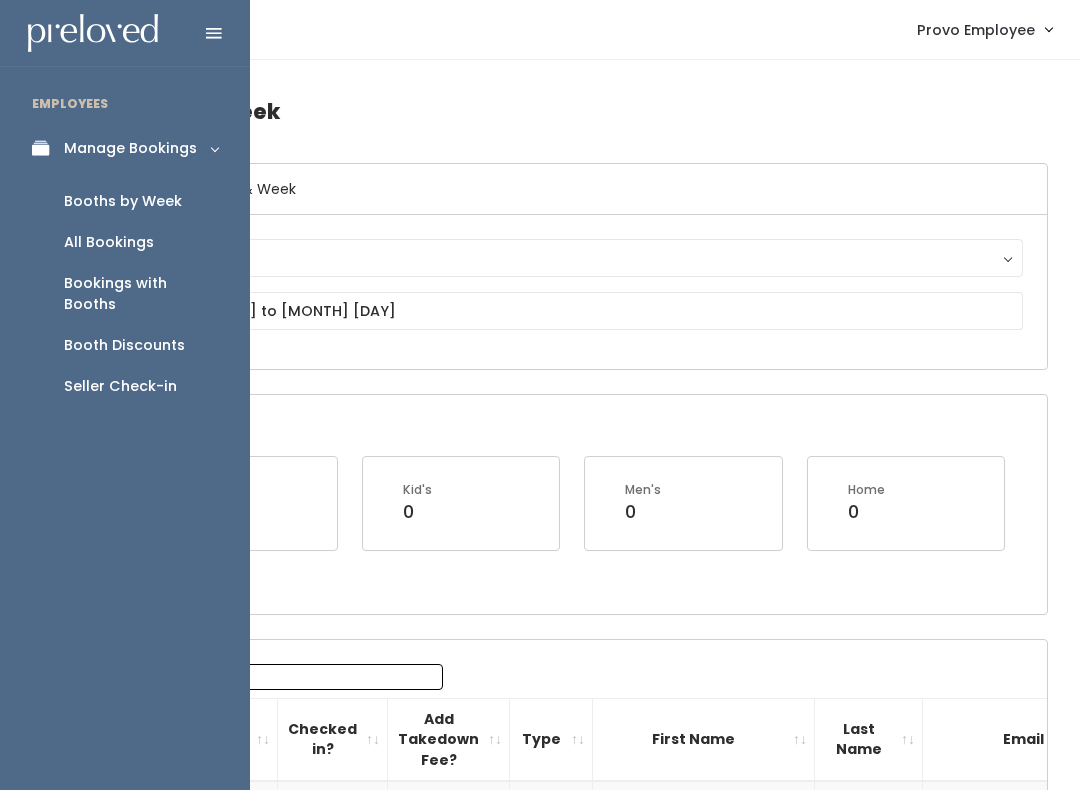 click on "Booth Discounts" at bounding box center (124, 345) 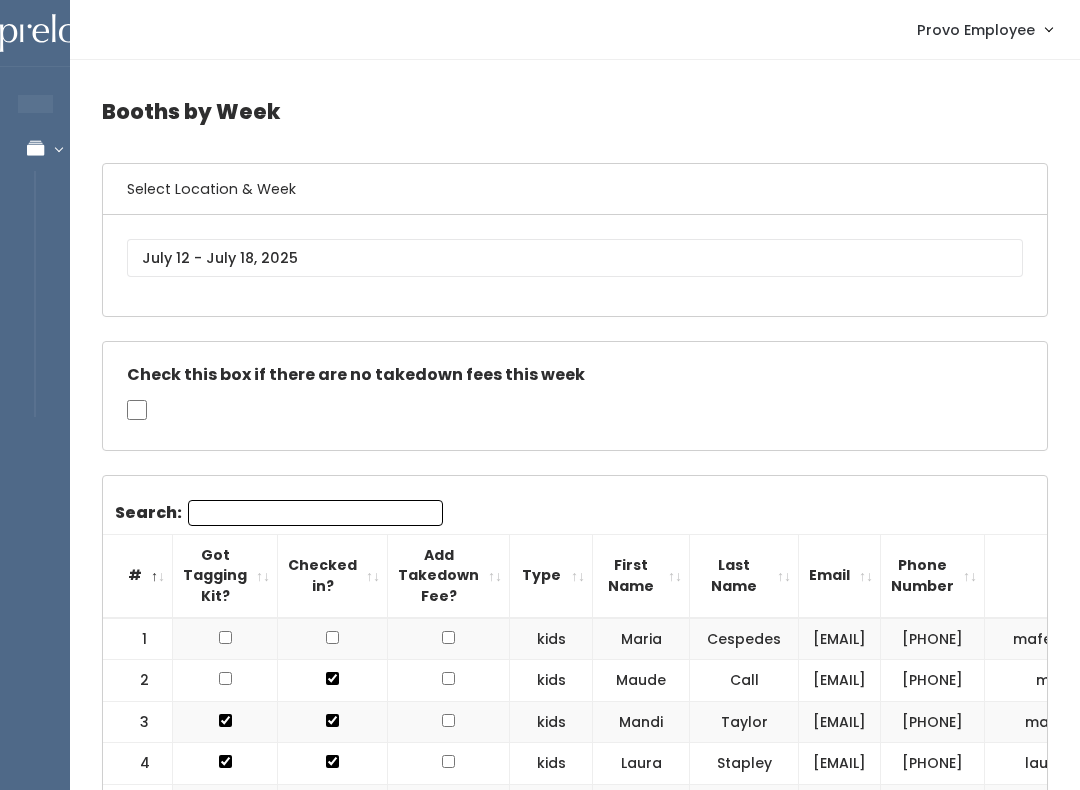 scroll, scrollTop: 0, scrollLeft: 0, axis: both 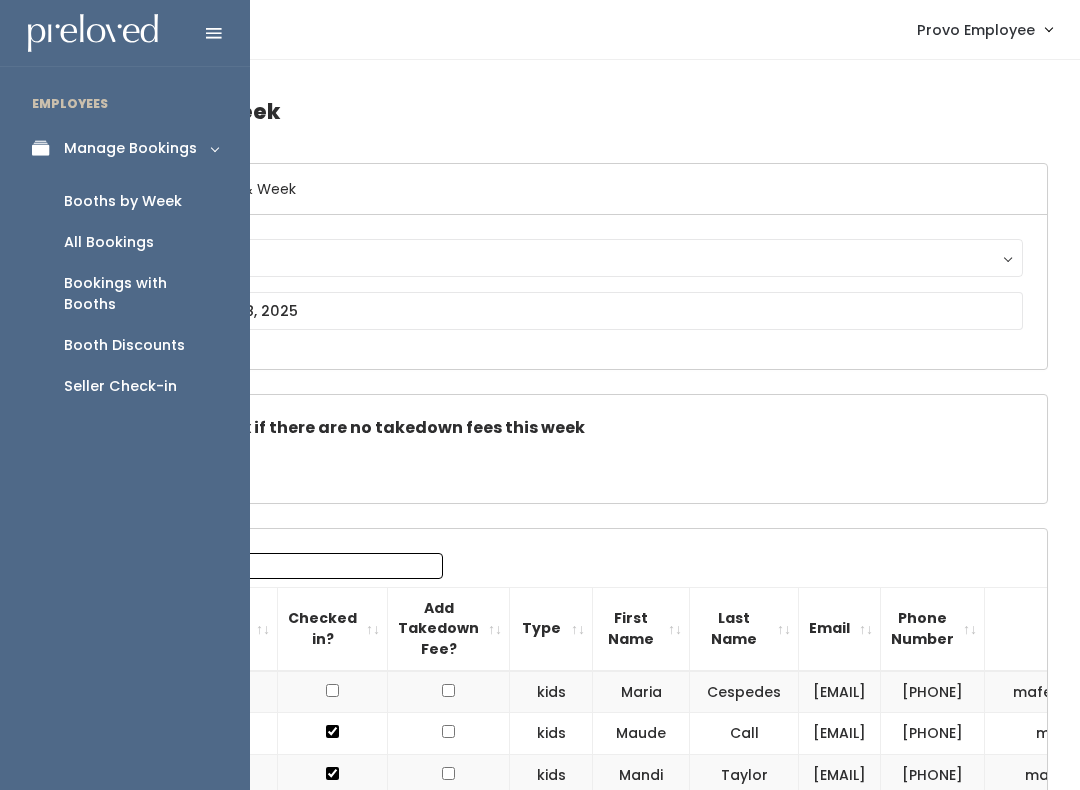 click on "Booth Discounts" at bounding box center (124, 345) 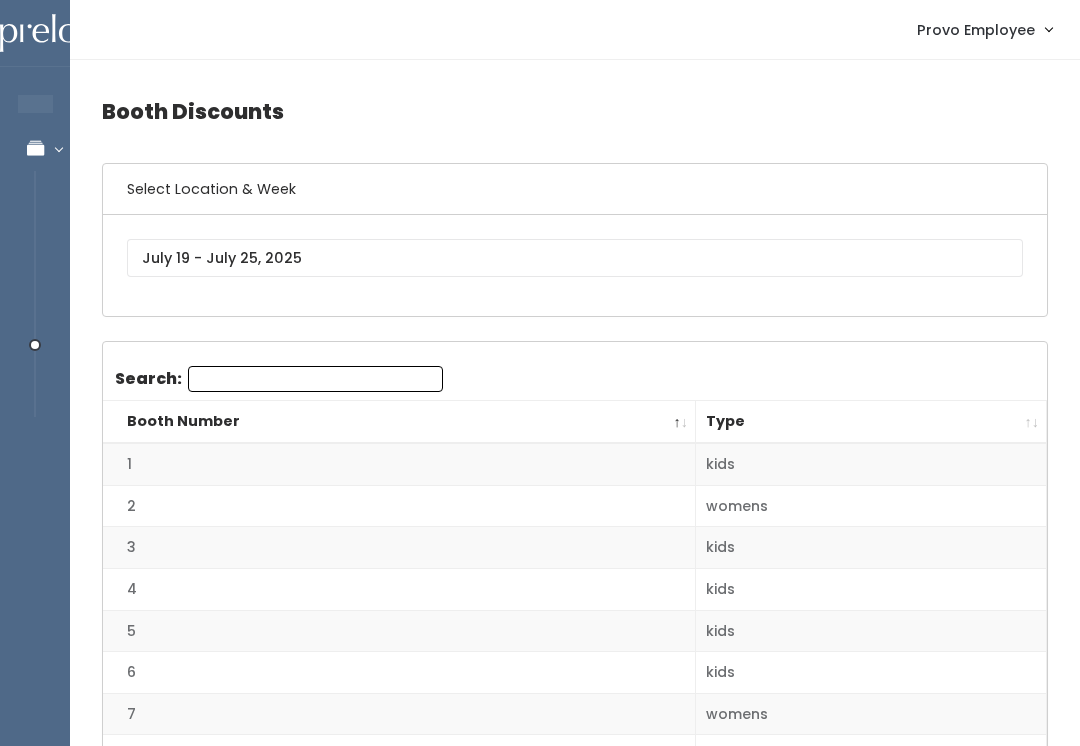 scroll, scrollTop: 0, scrollLeft: 0, axis: both 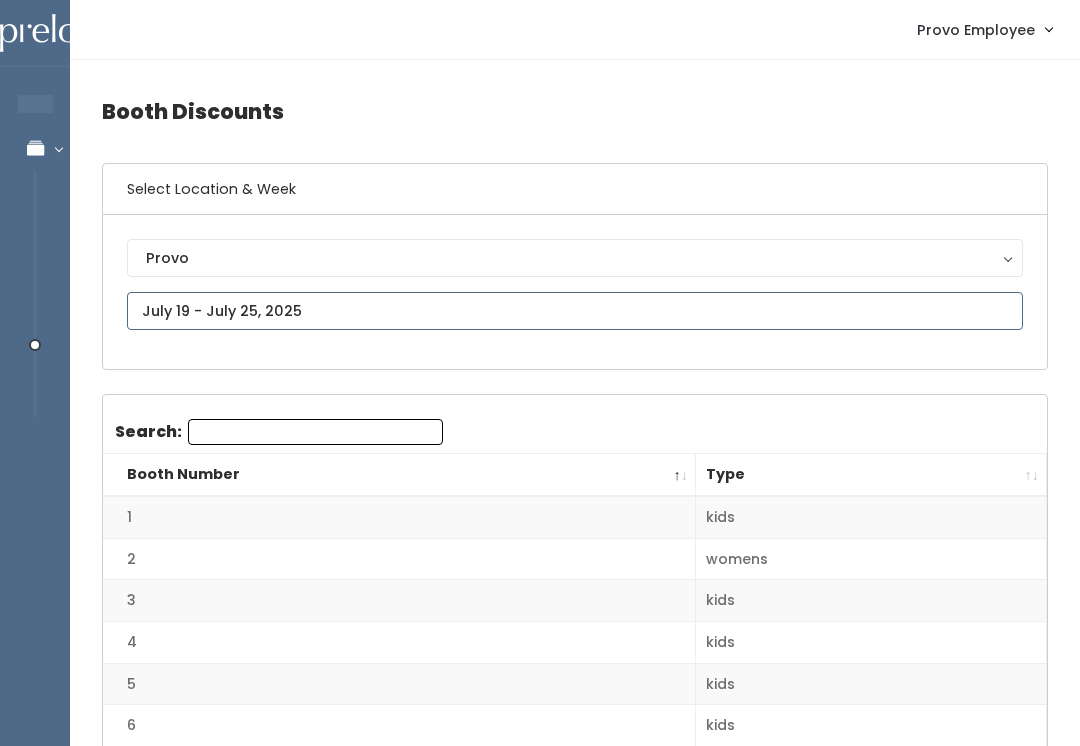 click at bounding box center (575, 311) 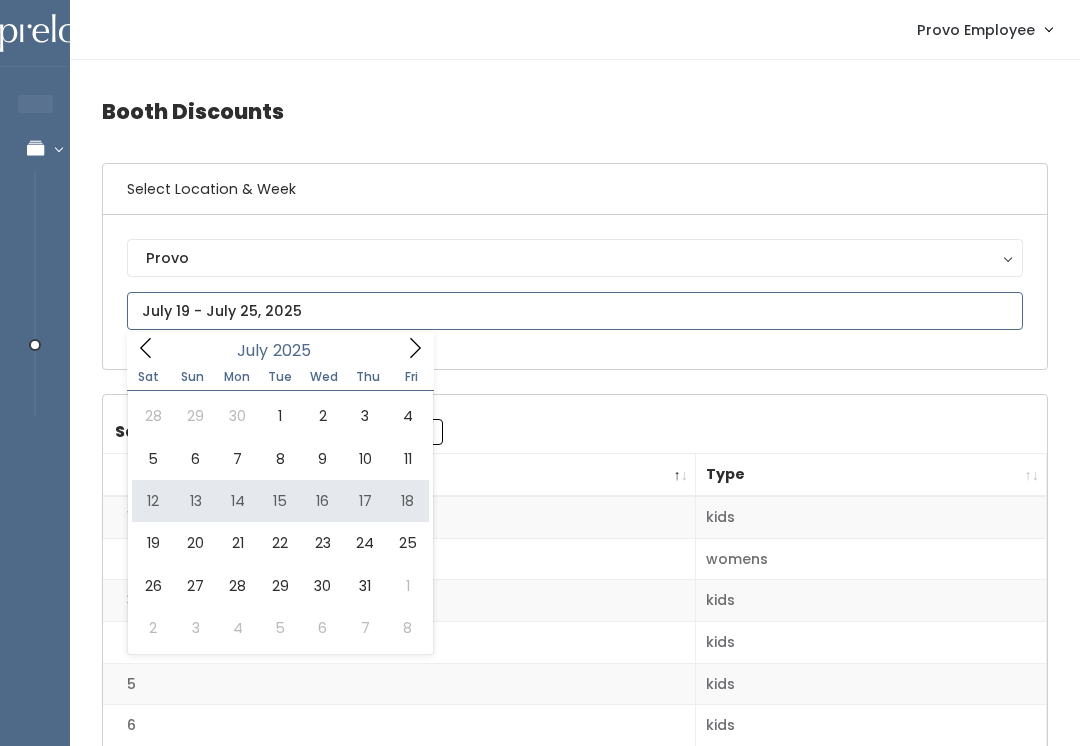 type on "[MONTH] [NUMBER] to [MONTH] [NUMBER]" 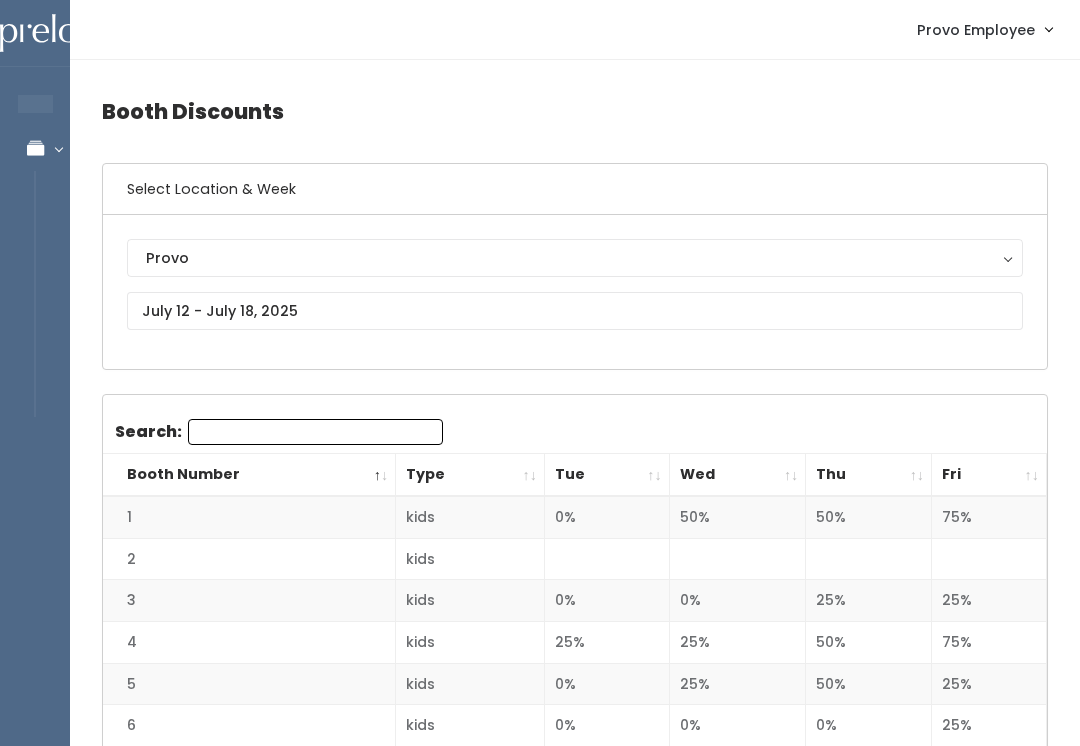 scroll, scrollTop: 0, scrollLeft: 0, axis: both 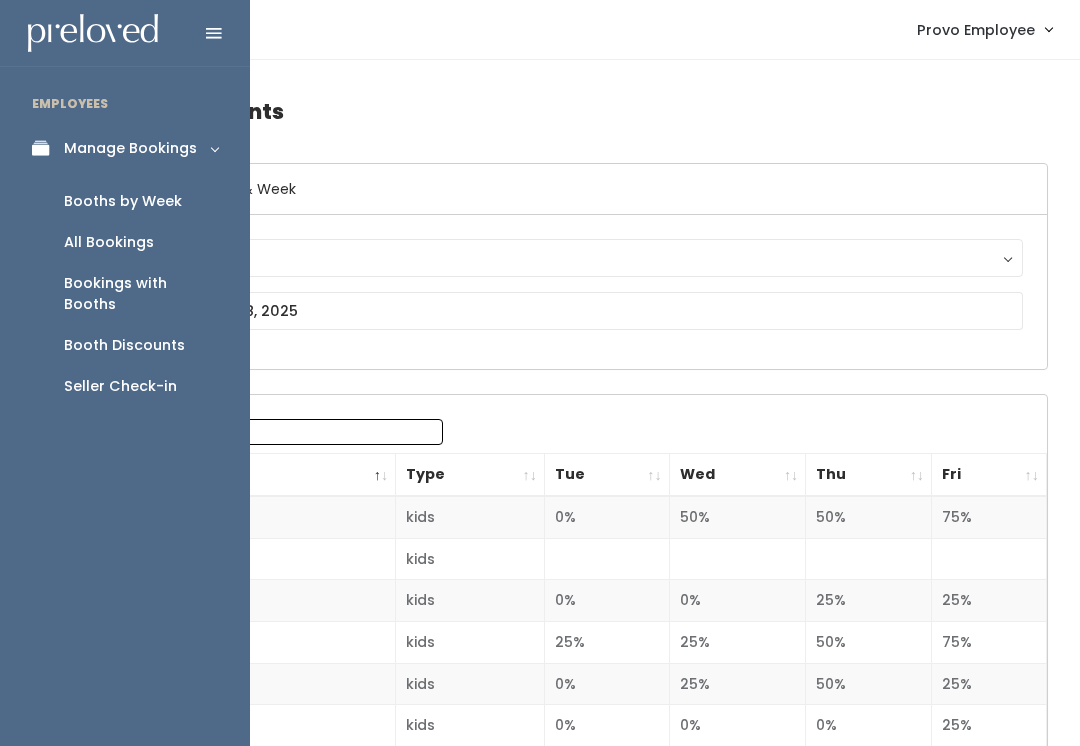 click on "Booths by Week" at bounding box center (123, 201) 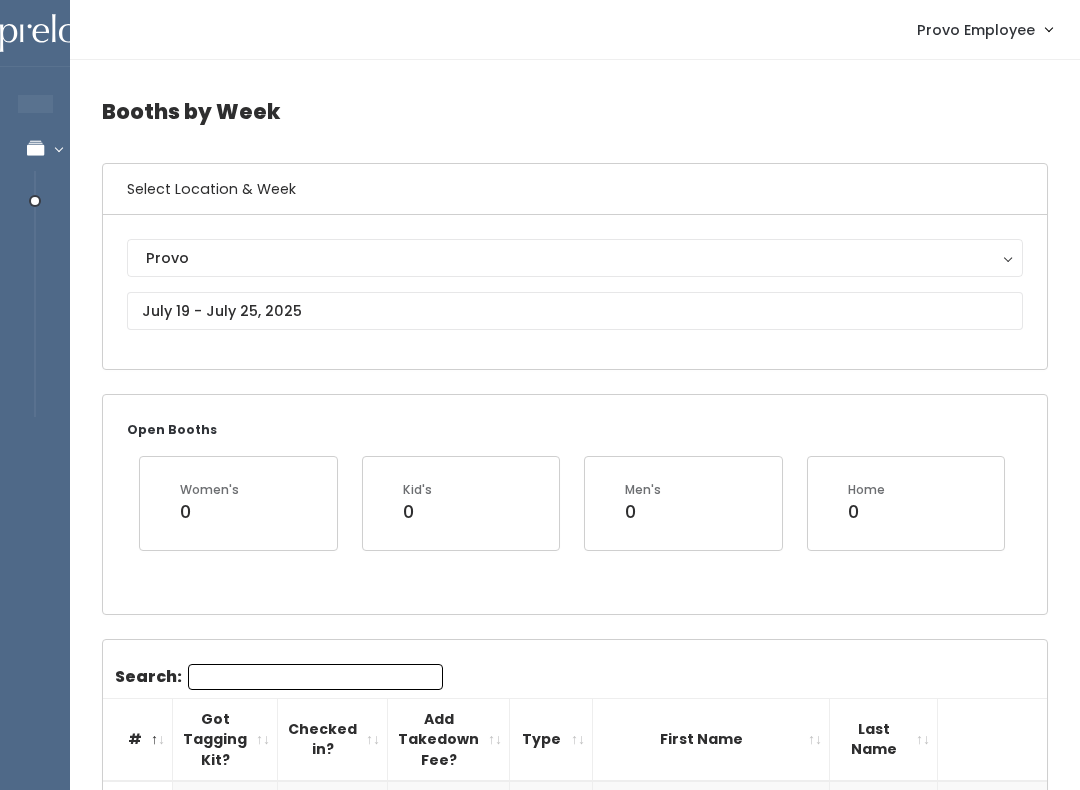 scroll, scrollTop: 0, scrollLeft: 0, axis: both 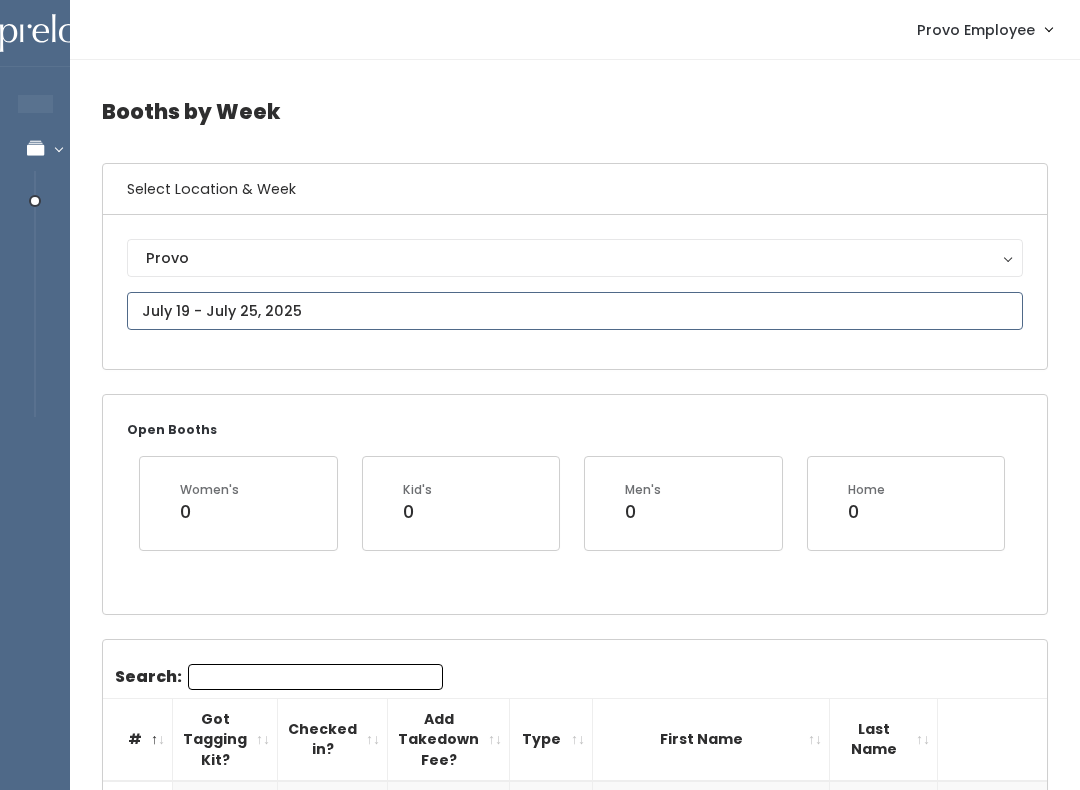 click at bounding box center [575, 311] 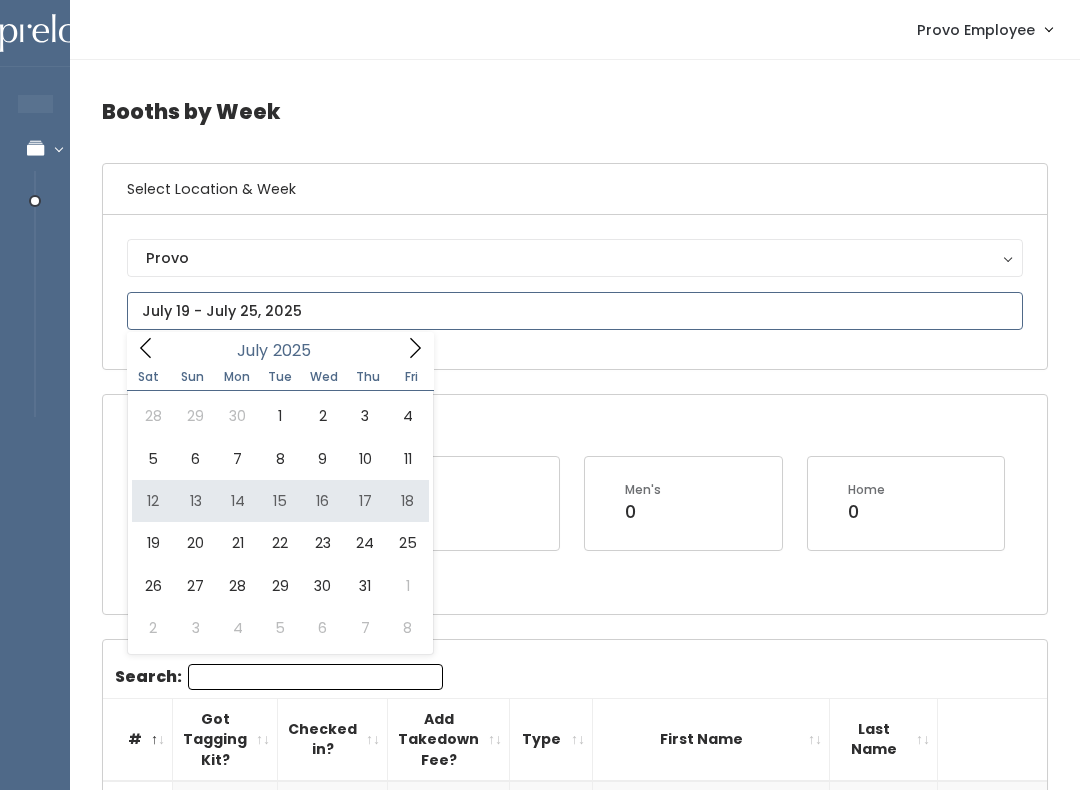 type on "July 12 to July 18" 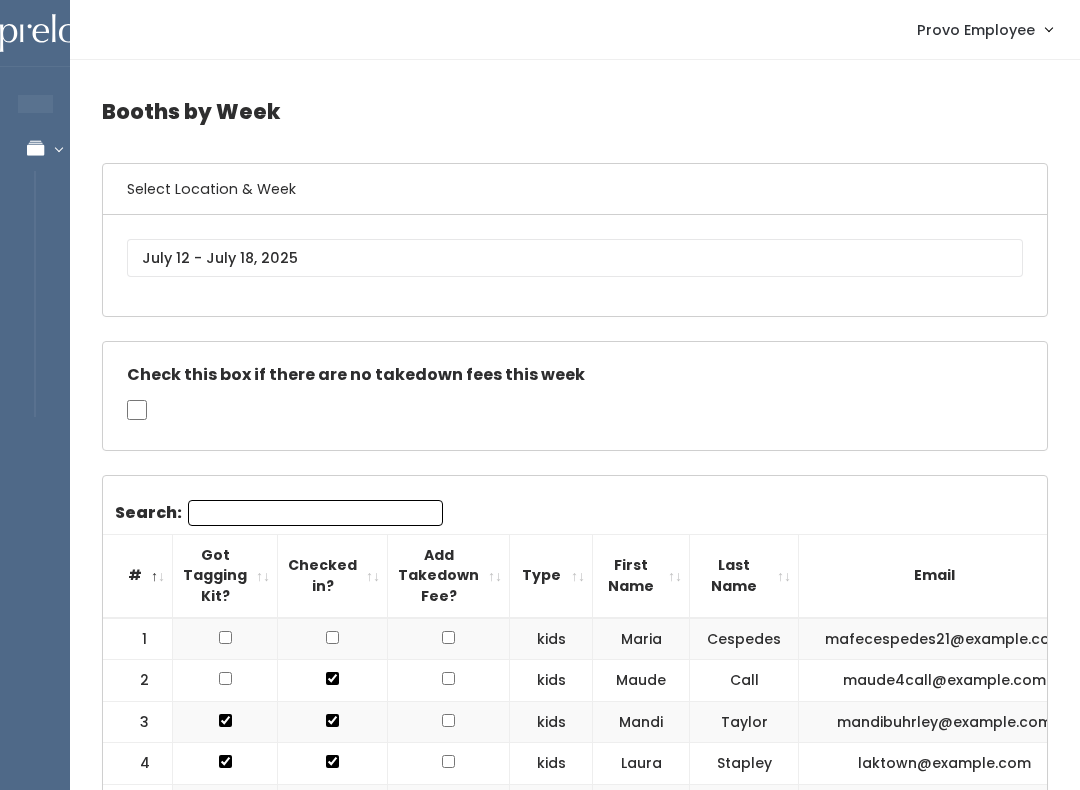 scroll, scrollTop: 0, scrollLeft: 0, axis: both 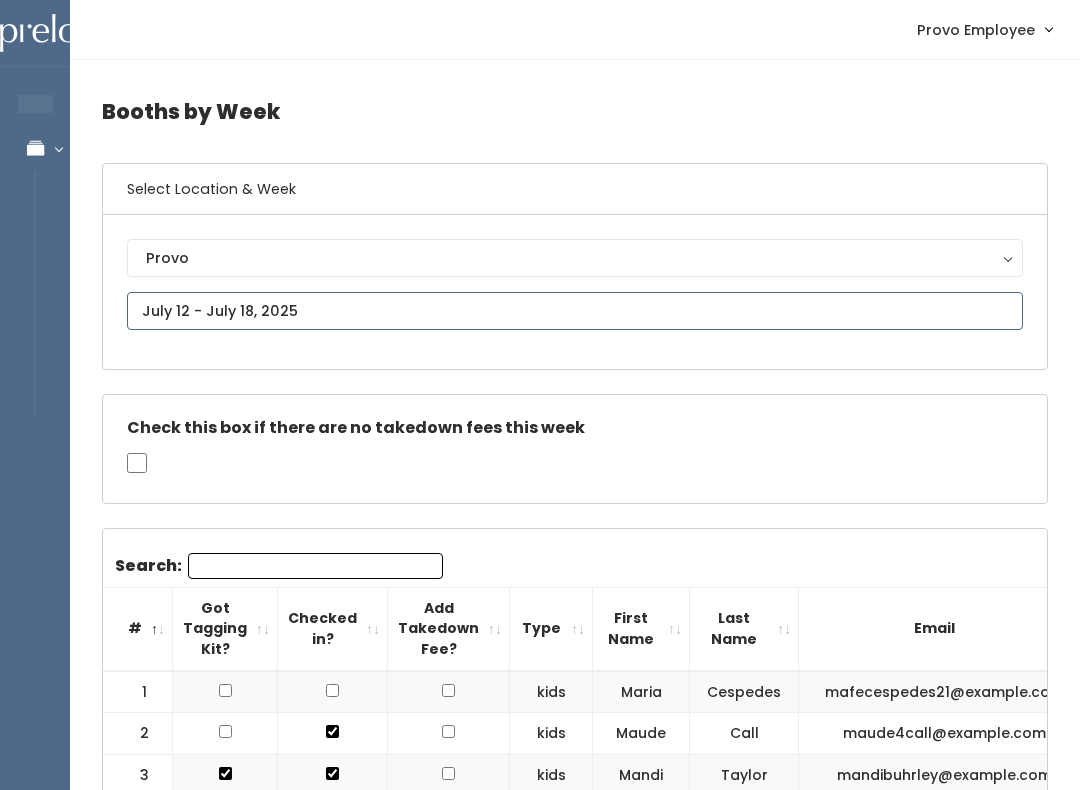 click on "EMPLOYEES
Manage Bookings
Booths by Week
All Bookings
Bookings with Booths
Booth Discounts
Seller Check-in
Provo Employee
Admin Home
My bookings
Account settings" at bounding box center (540, 1772) 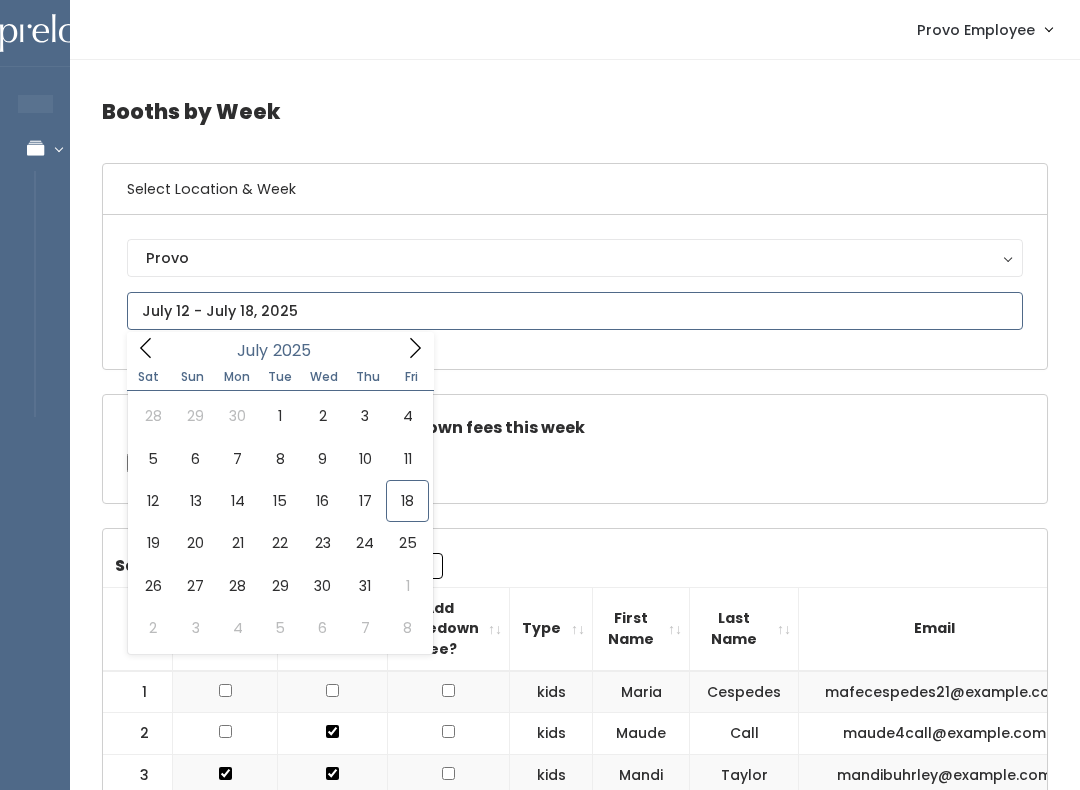 type on "July 26 to August 1" 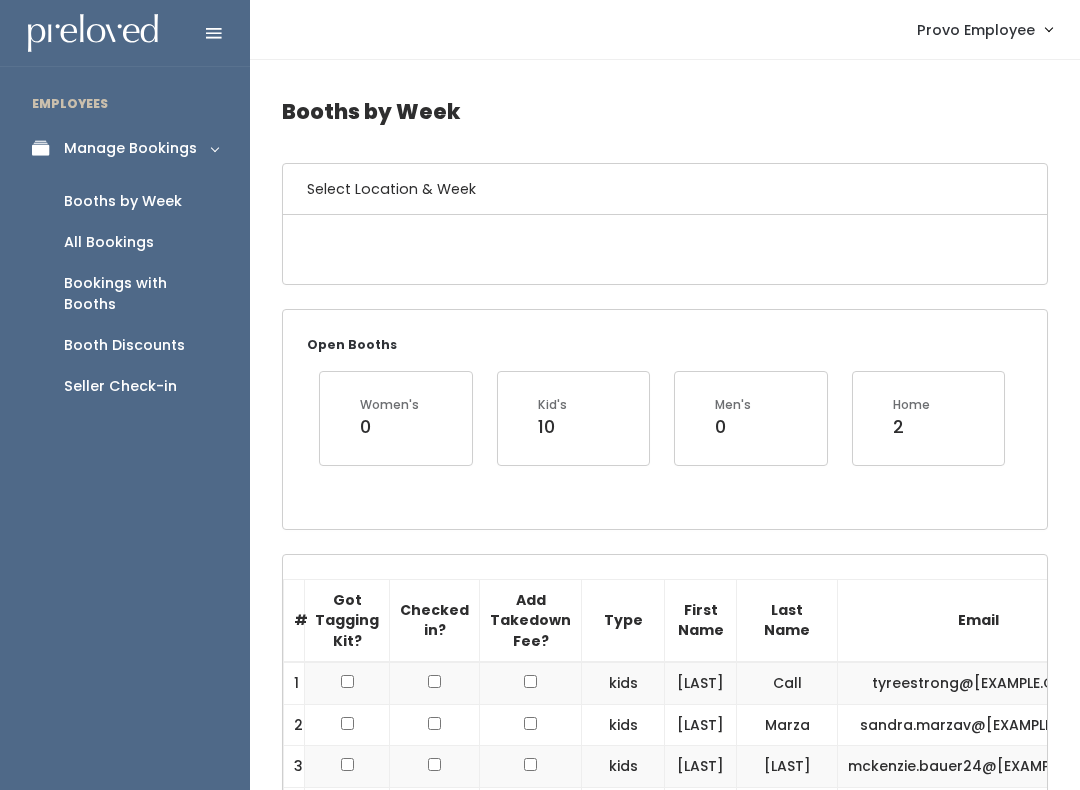 scroll, scrollTop: 0, scrollLeft: 0, axis: both 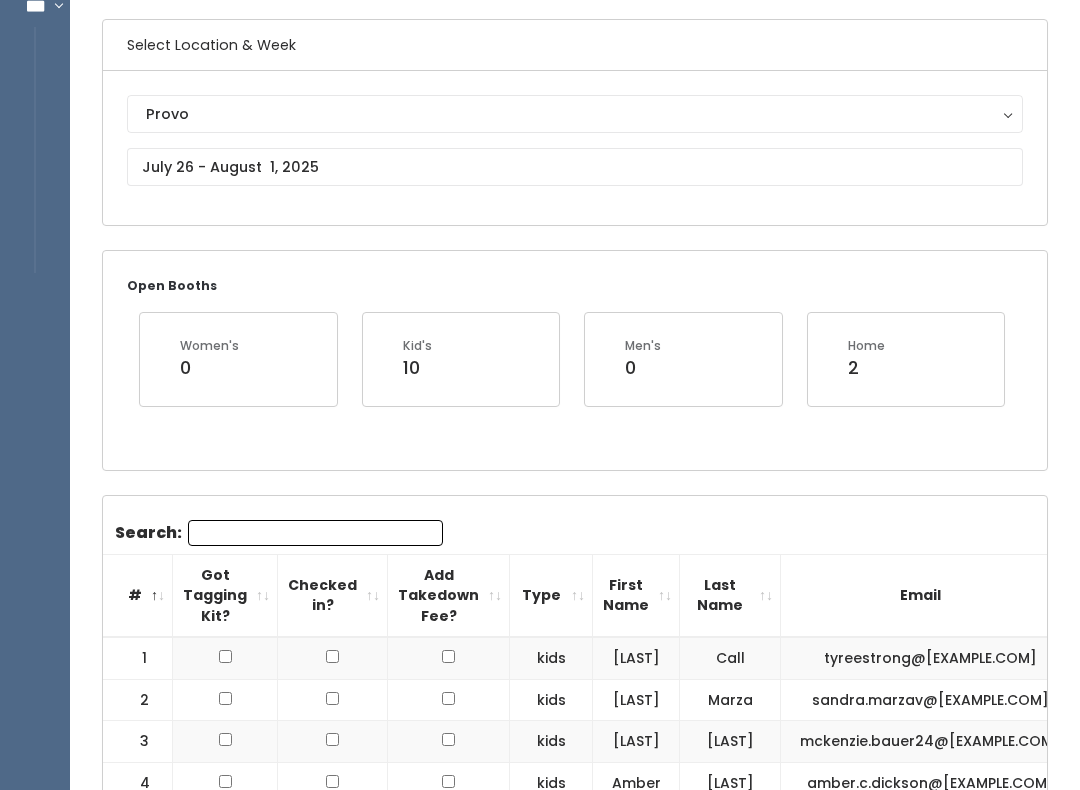click on "Search:" at bounding box center (315, 533) 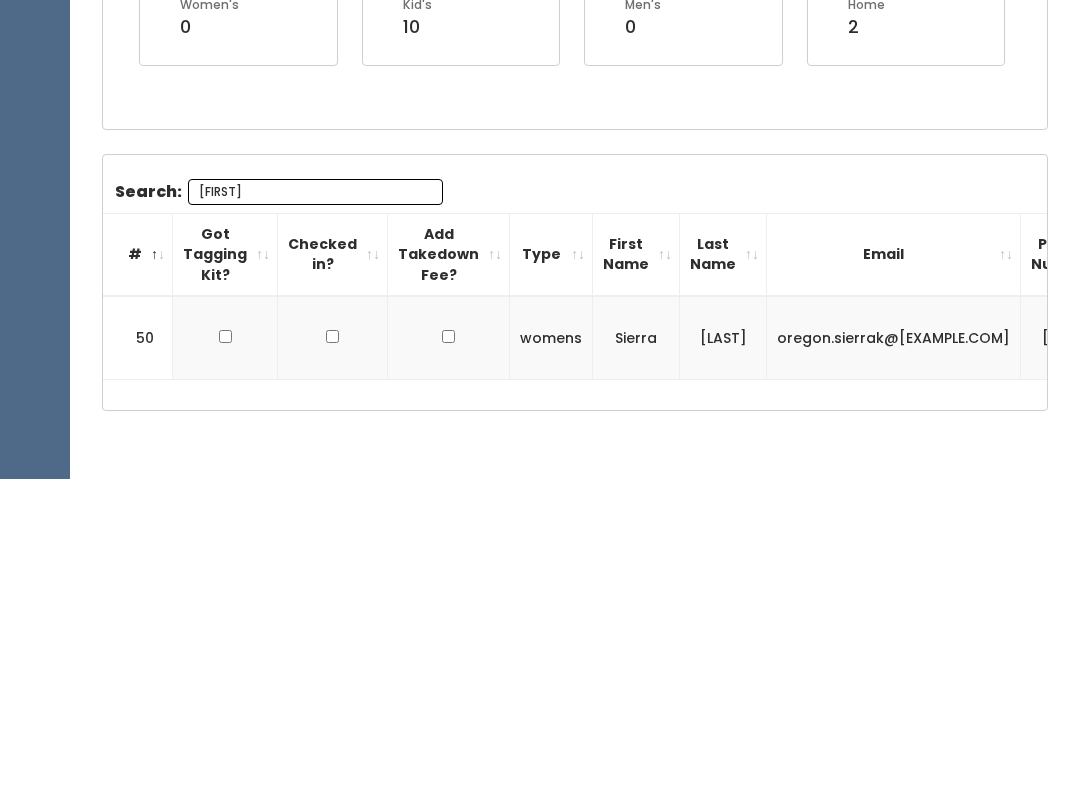 scroll, scrollTop: 174, scrollLeft: 0, axis: vertical 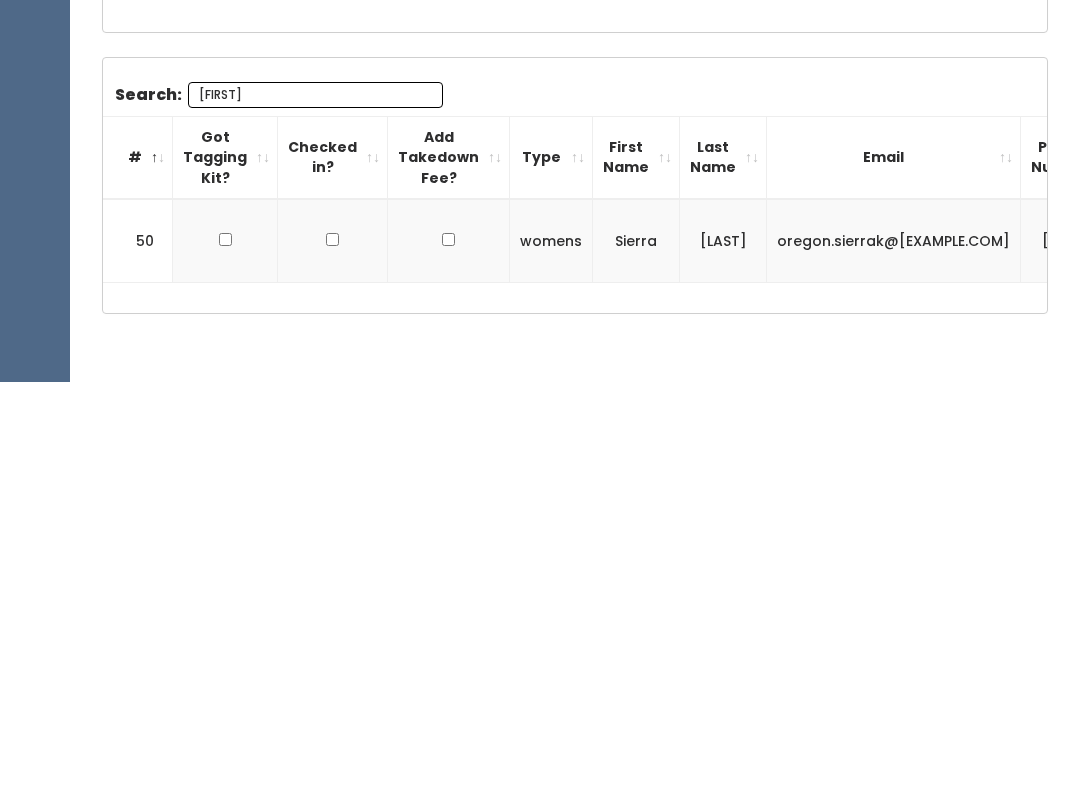 type on "Marti" 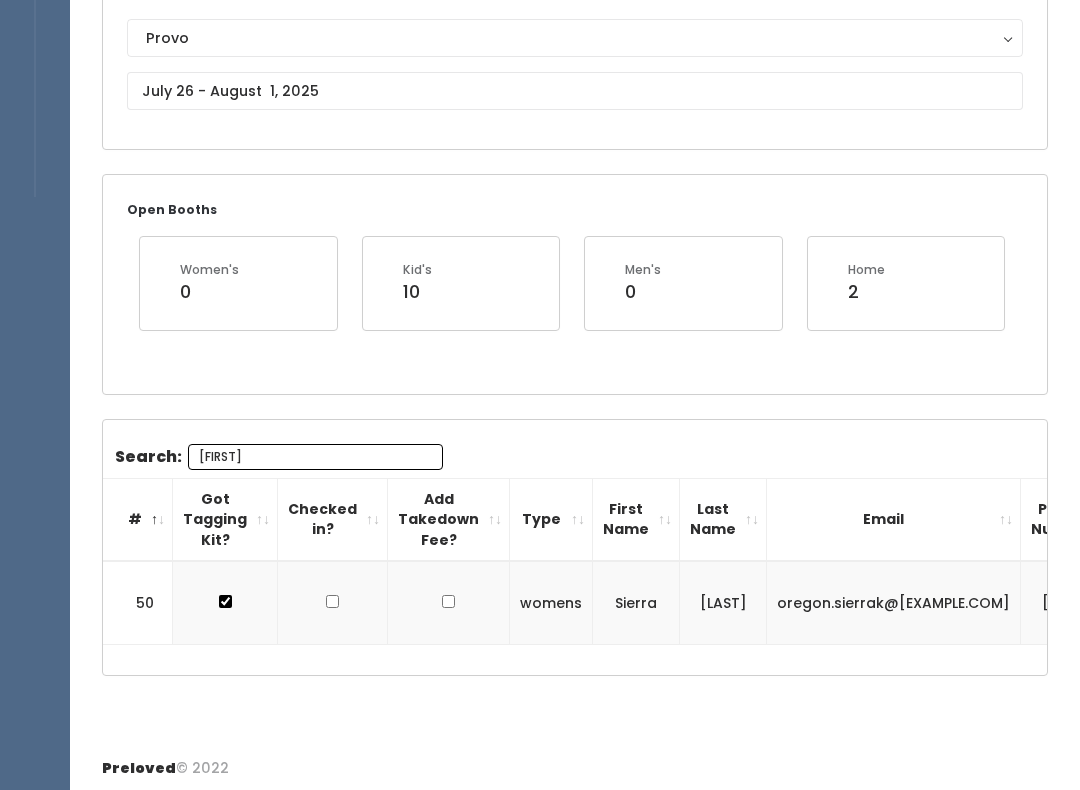scroll, scrollTop: 0, scrollLeft: 0, axis: both 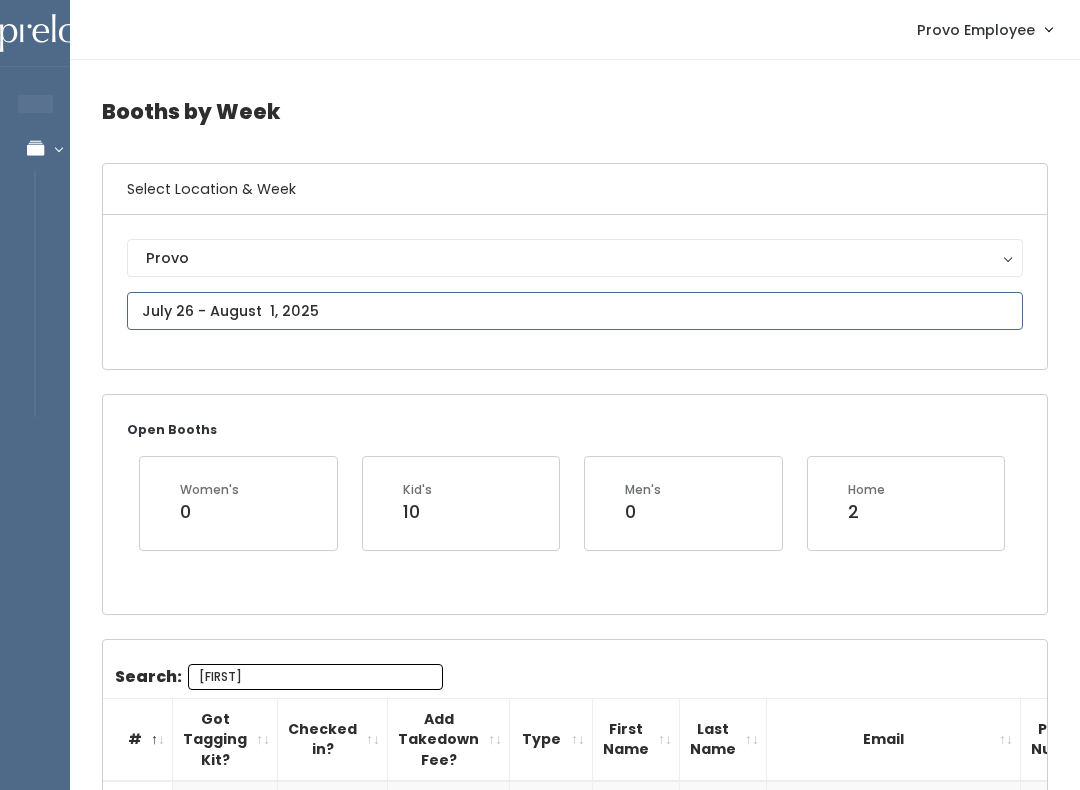 click at bounding box center (575, 311) 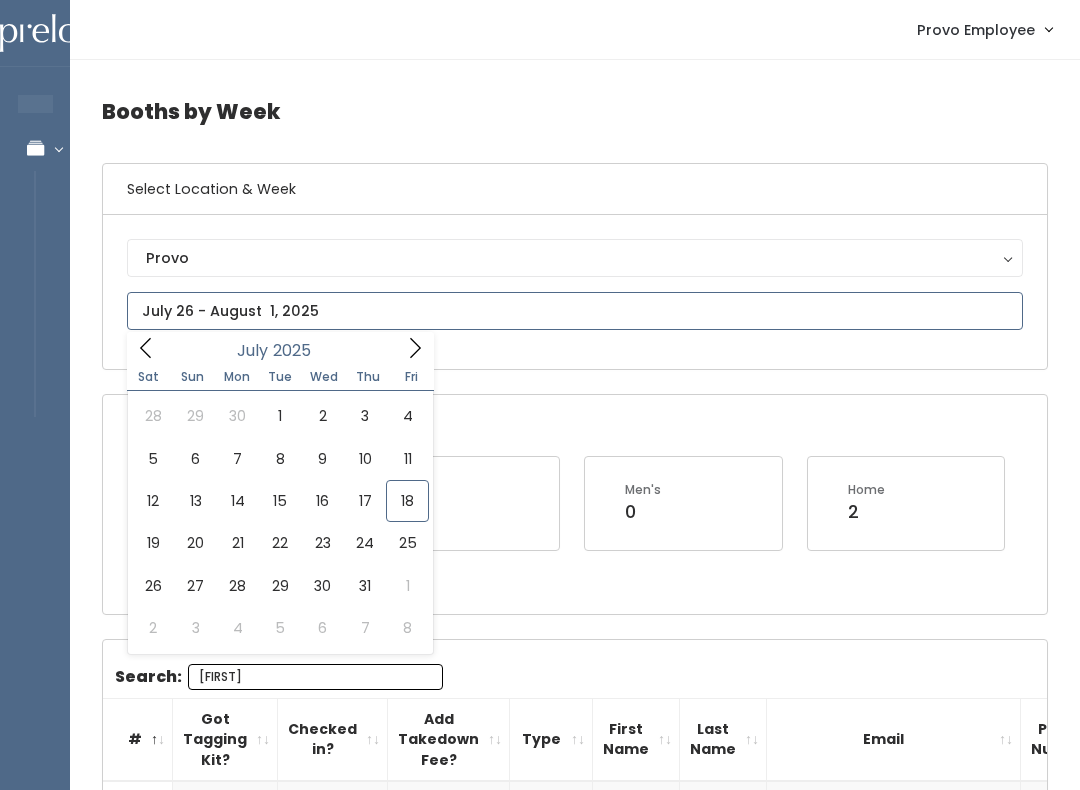 type on "July 12 to July 18" 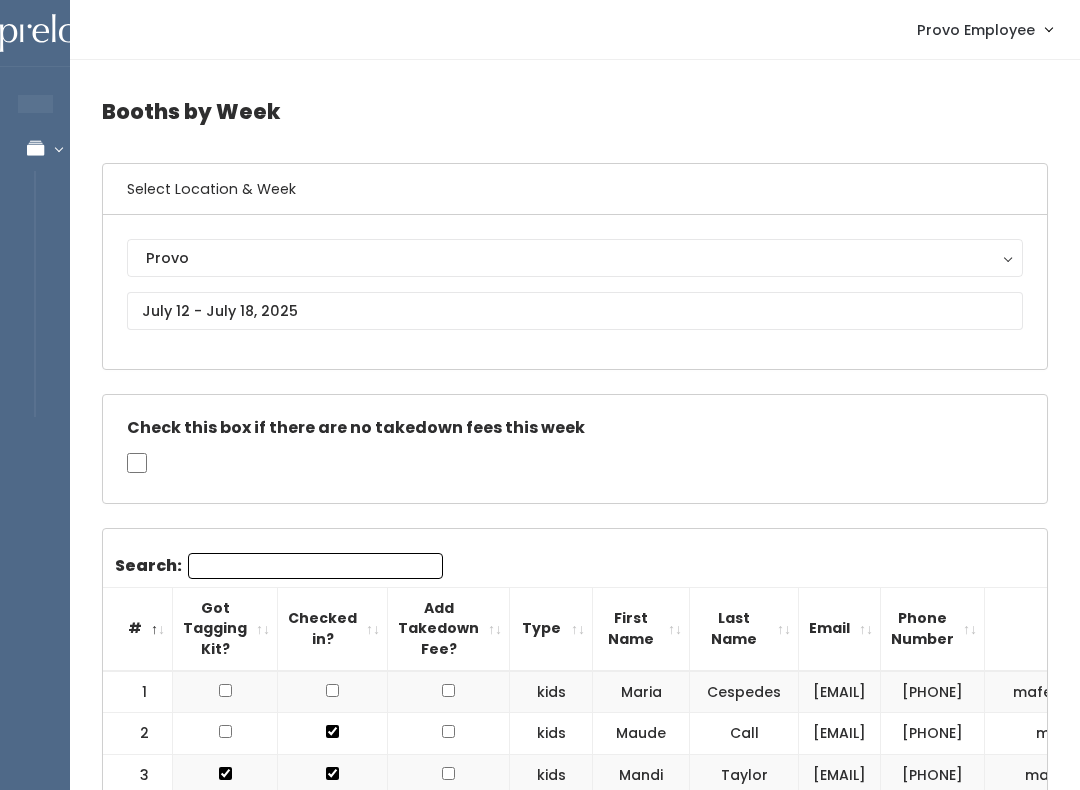 scroll, scrollTop: 0, scrollLeft: 0, axis: both 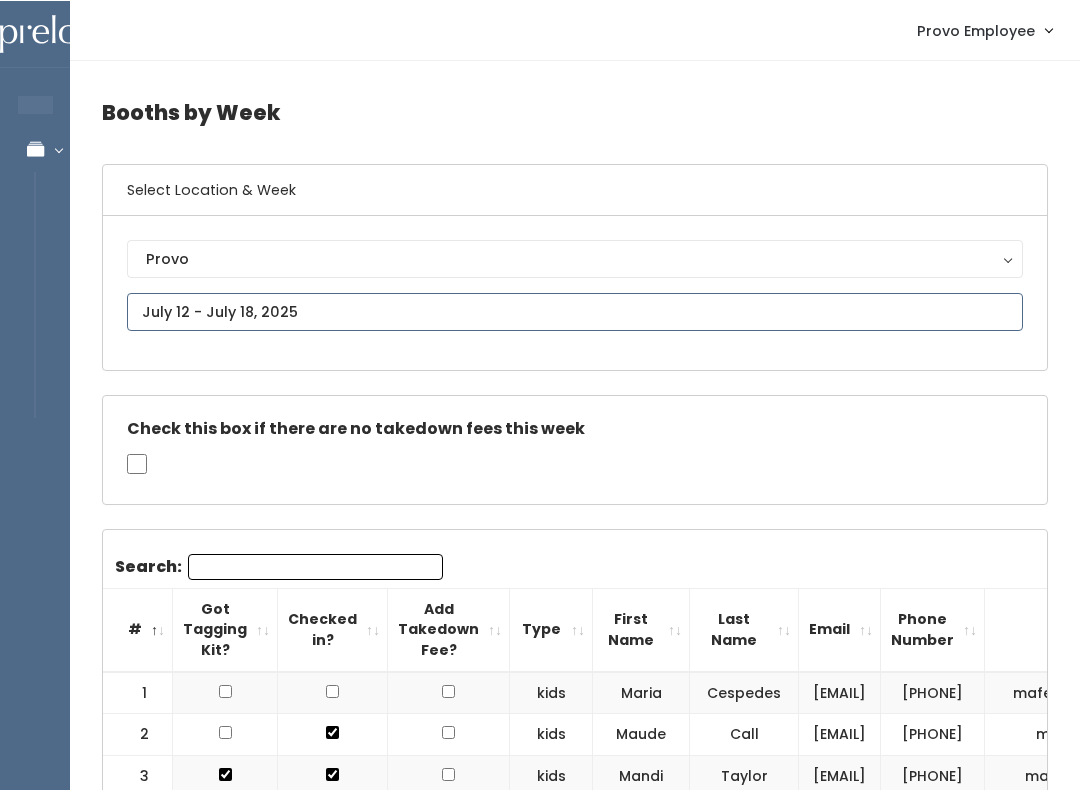 click on "EMPLOYEES
Manage Bookings
Booths by Week
All Bookings
Bookings with Booths
Booth Discounts
Seller Check-in
Provo Employee
Admin Home
My bookings
Account settings" at bounding box center (540, 1772) 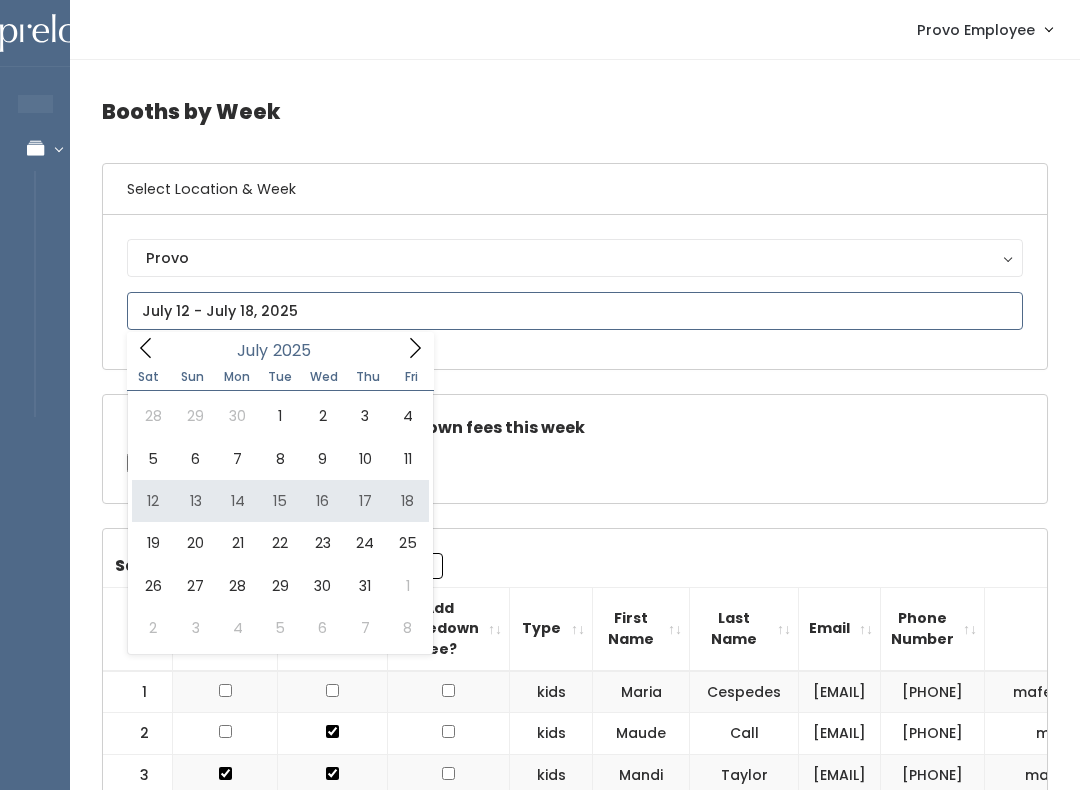 type on "[DATE] to [DATE]" 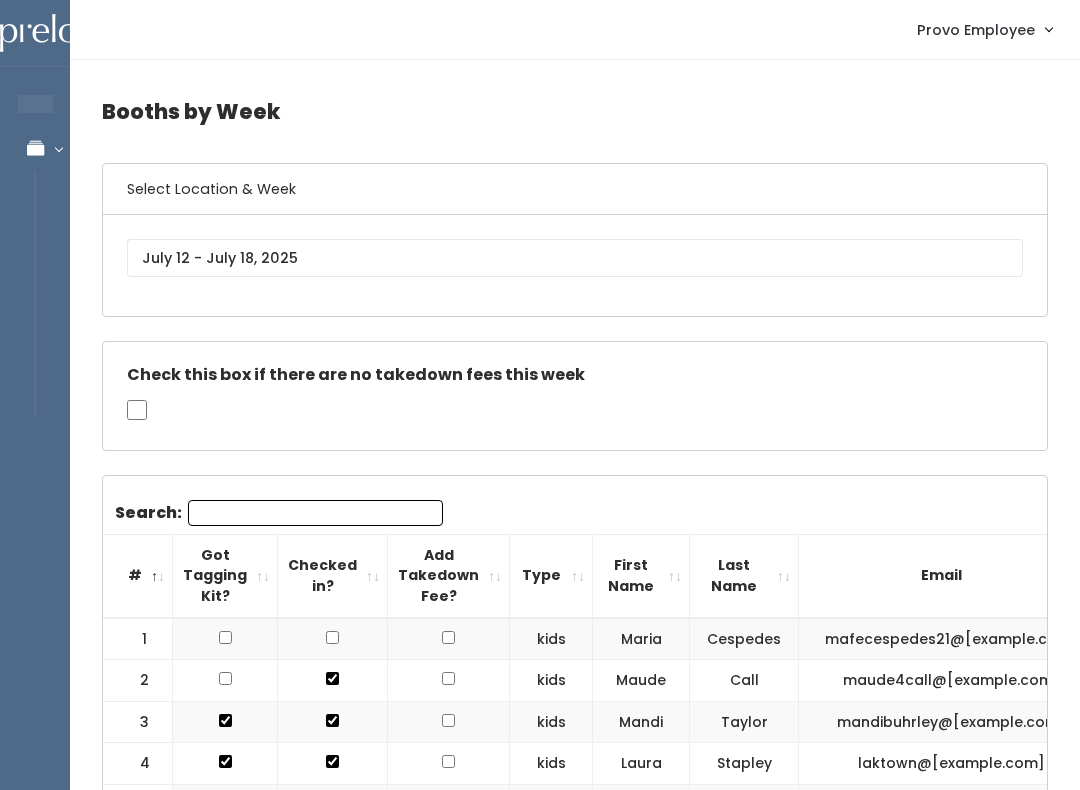scroll, scrollTop: 0, scrollLeft: 0, axis: both 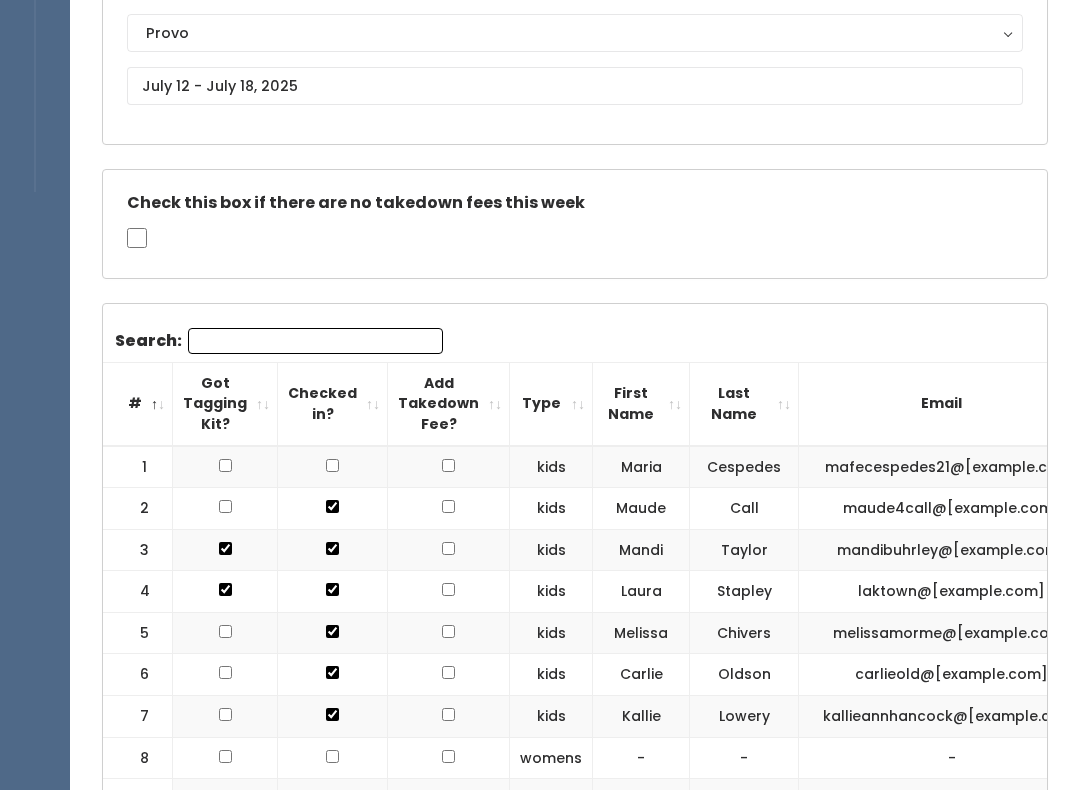 click on "Search:" at bounding box center (315, 341) 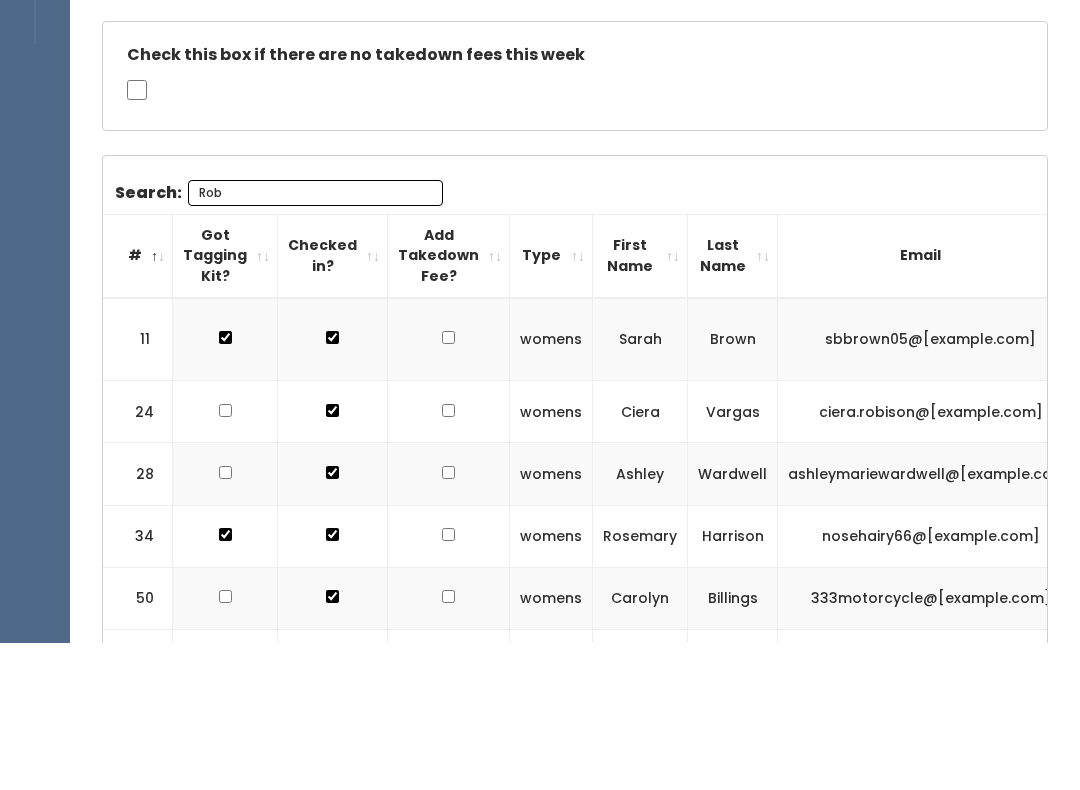 scroll, scrollTop: 88, scrollLeft: 0, axis: vertical 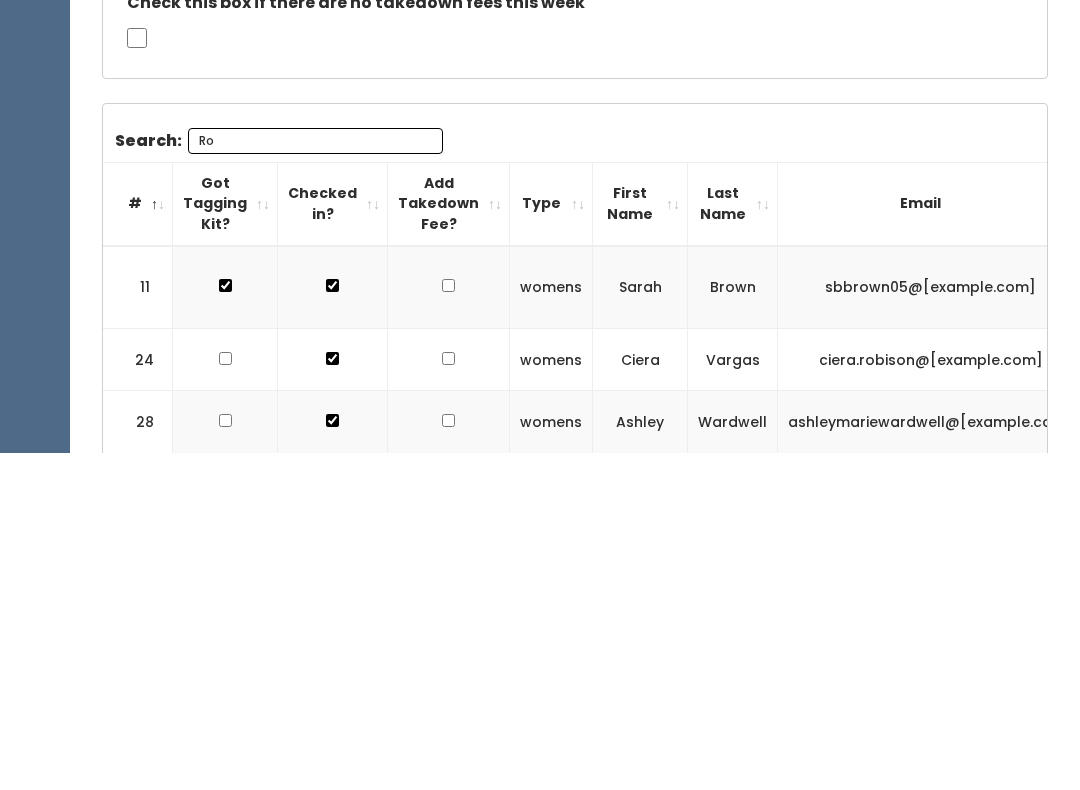 type on "R" 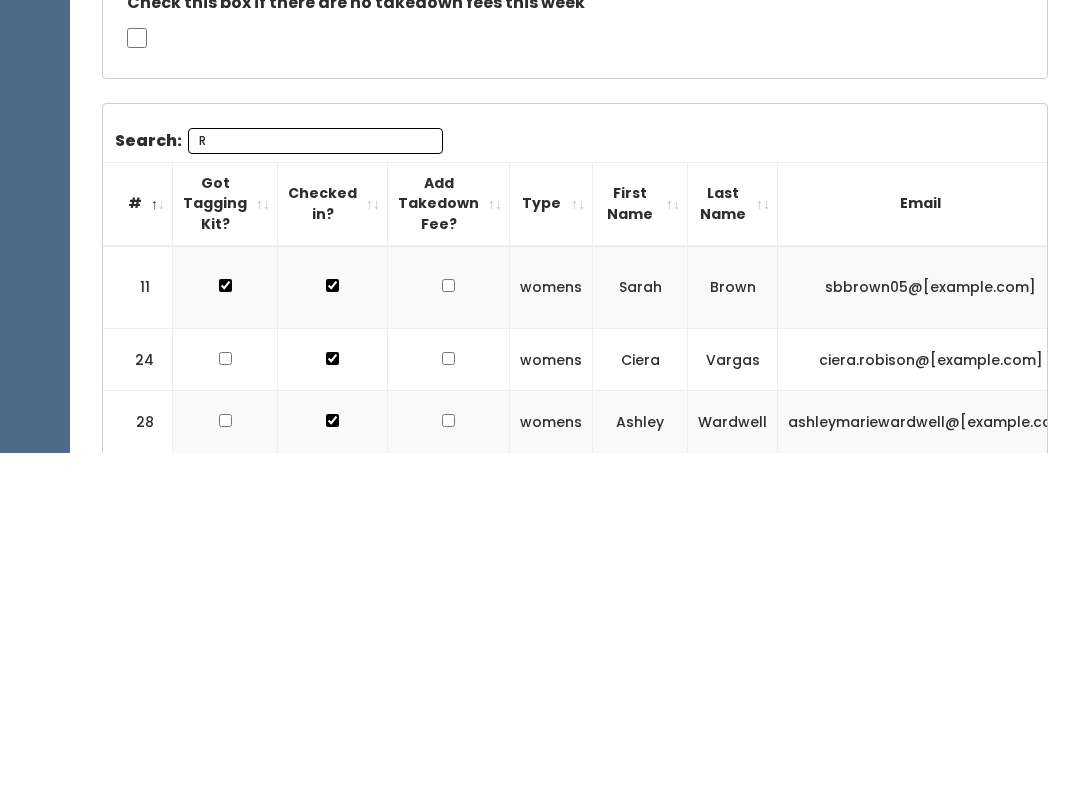 type 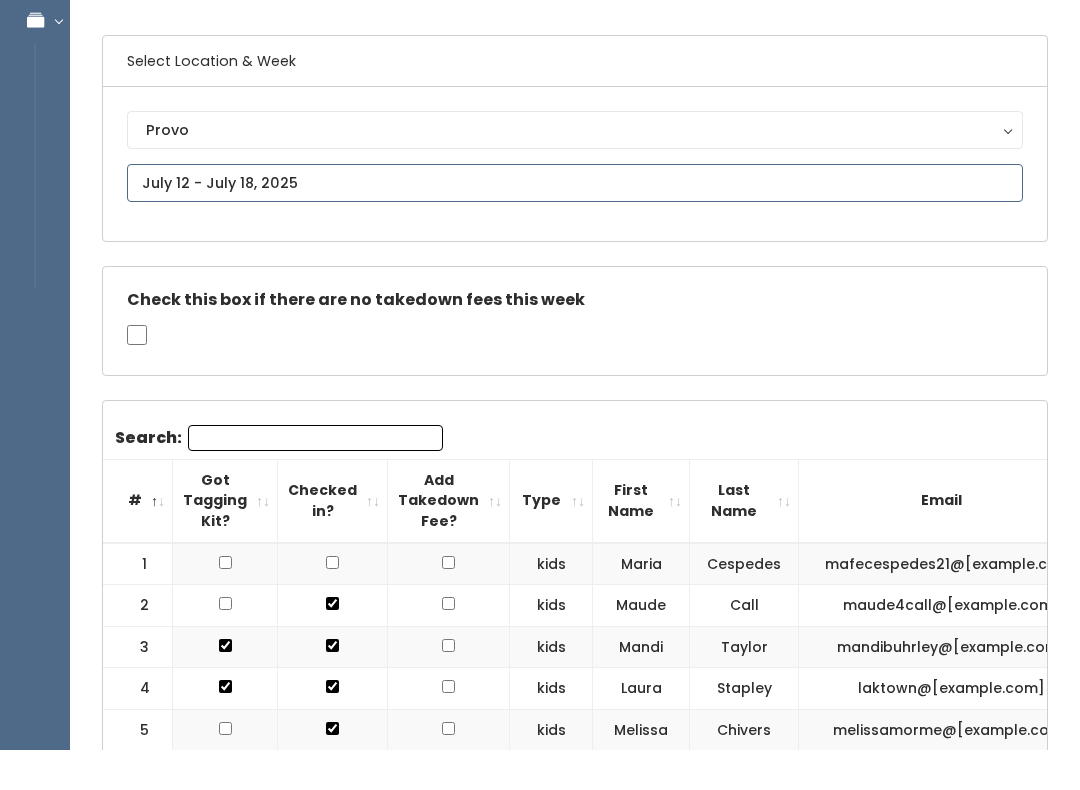 click at bounding box center [575, 223] 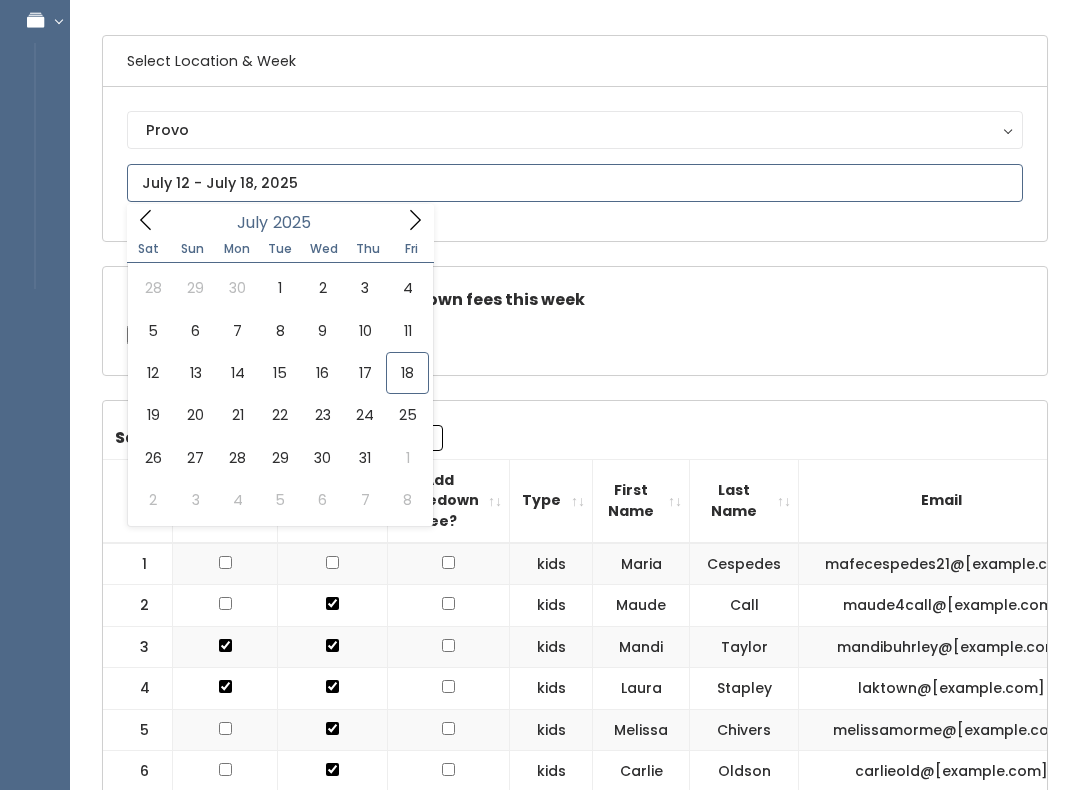 type on "July 12 to July 18" 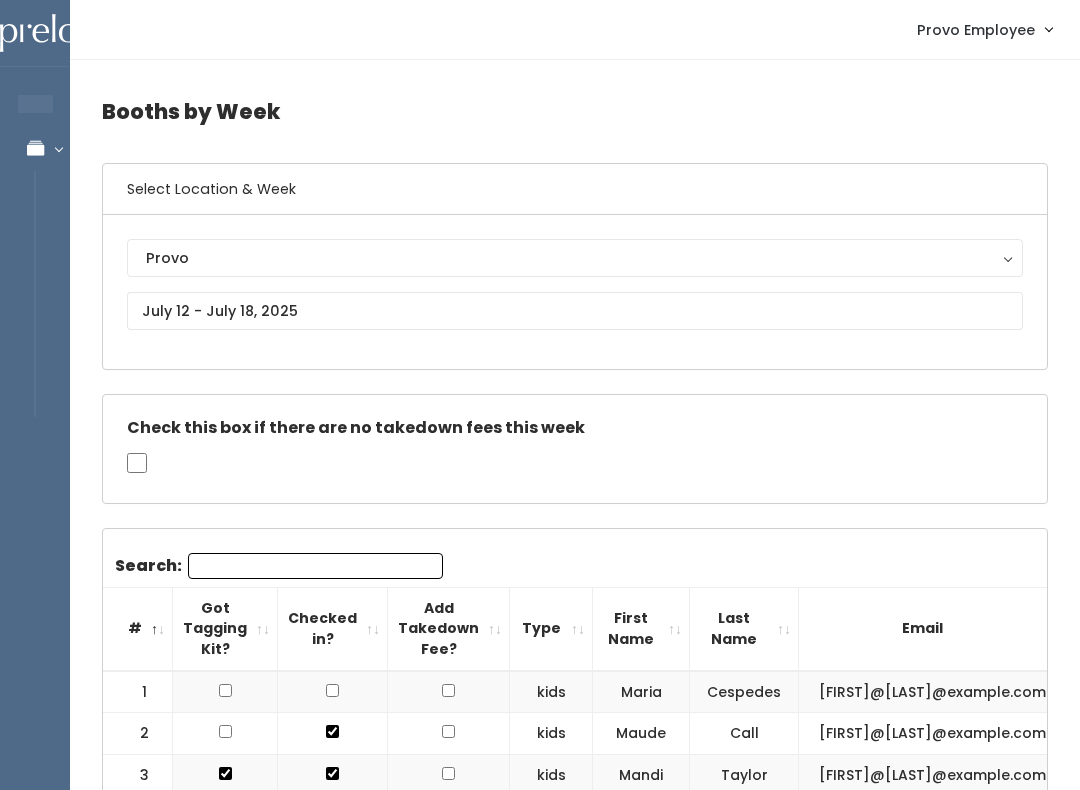 scroll, scrollTop: 0, scrollLeft: 0, axis: both 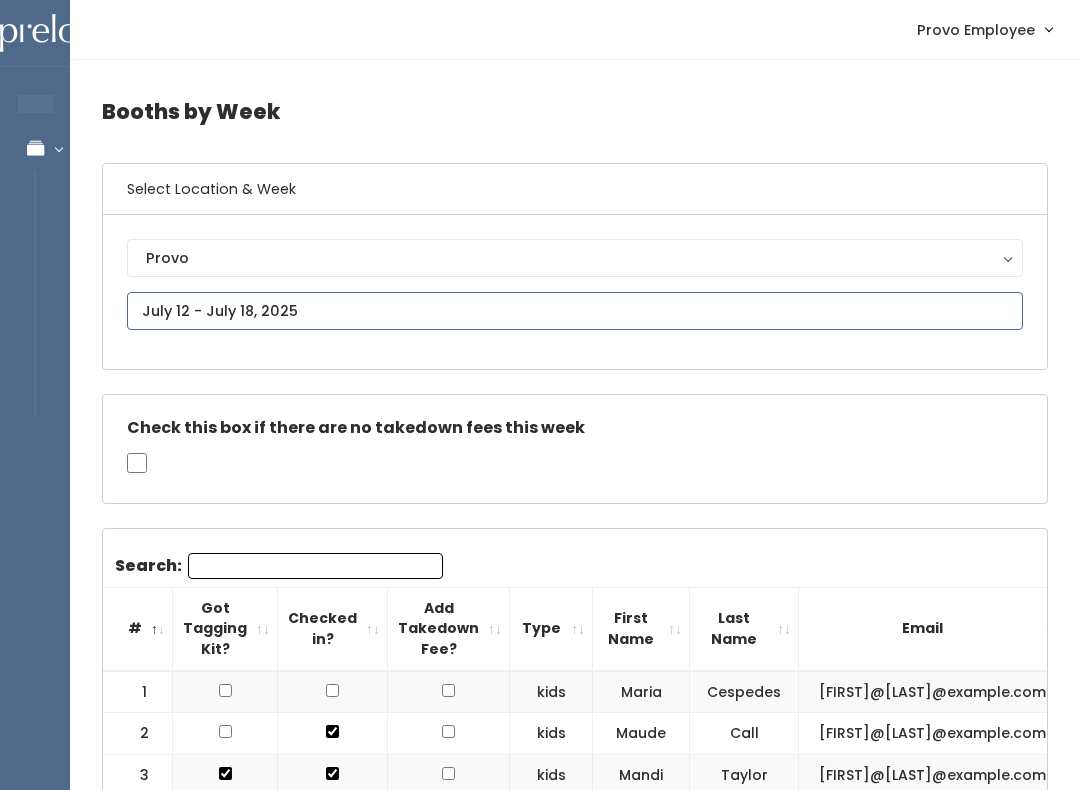click at bounding box center (575, 311) 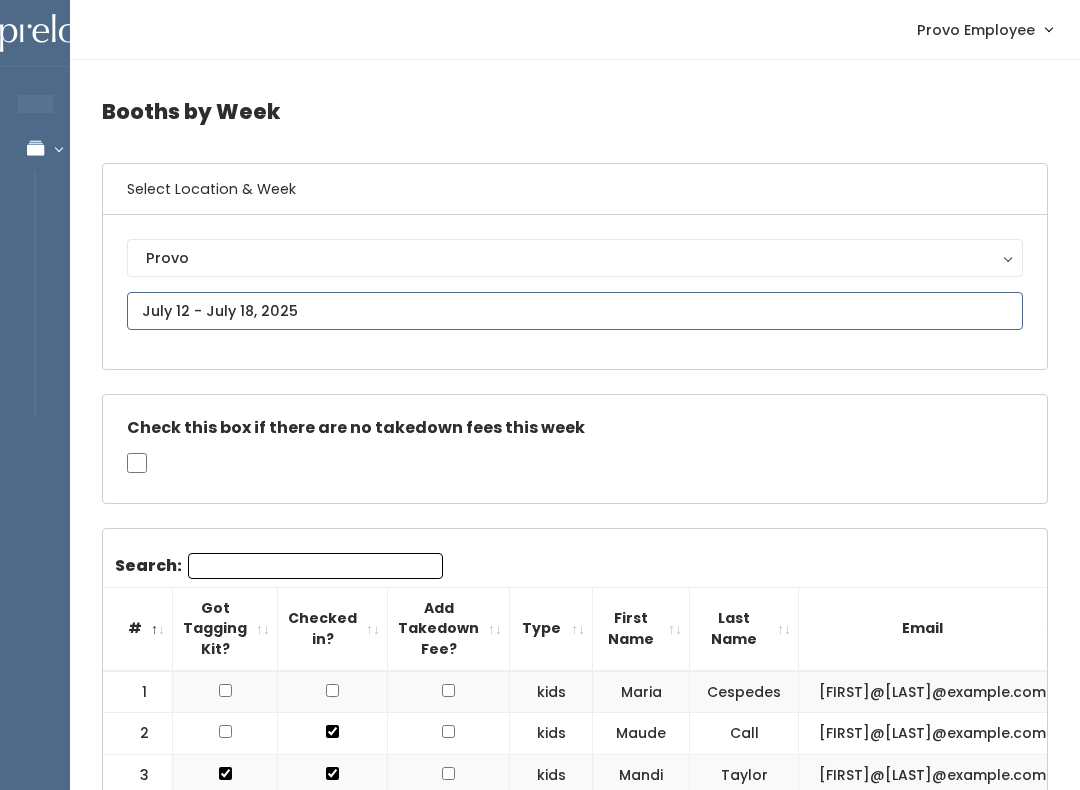type on "[MONTH] [NUMBER] to [MONTH] [NUMBER]" 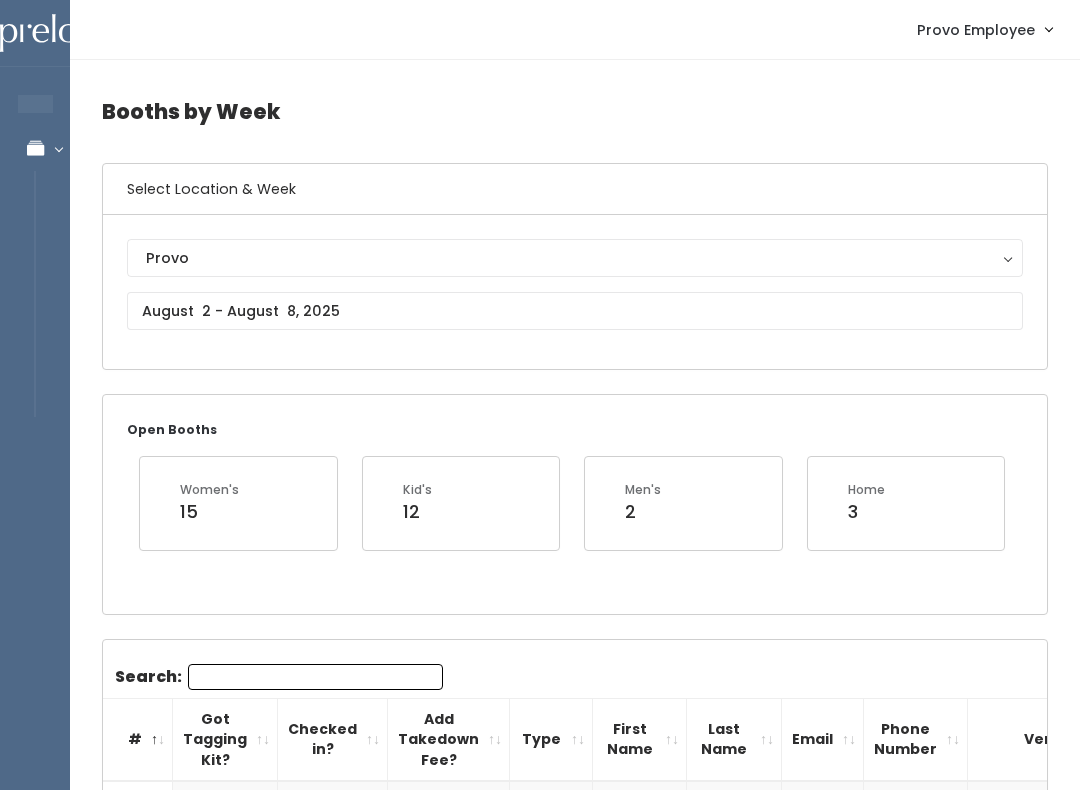 scroll, scrollTop: 0, scrollLeft: 0, axis: both 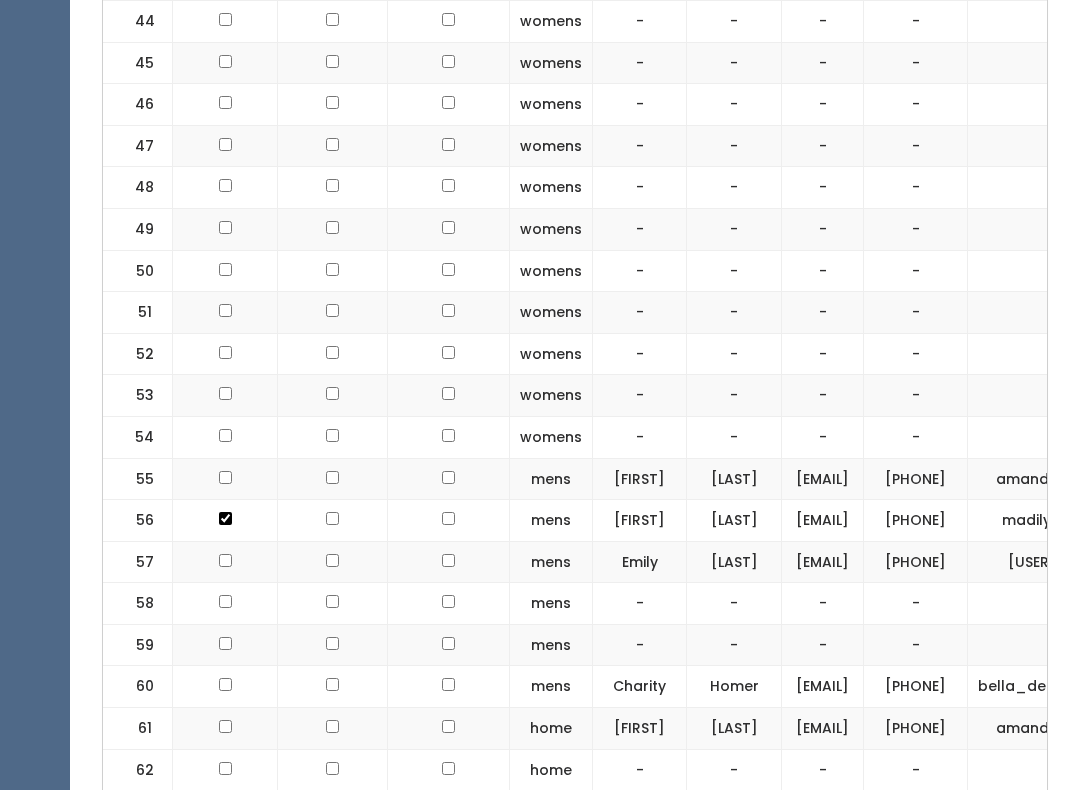 click at bounding box center (225, -186) 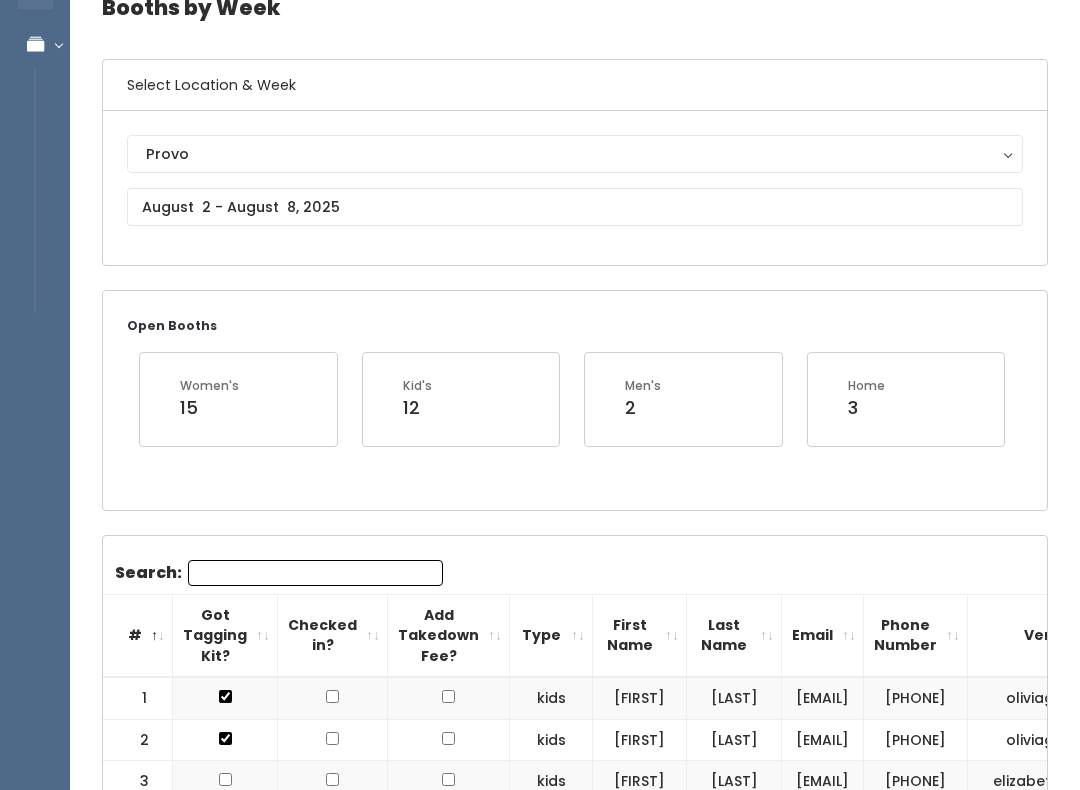 scroll, scrollTop: 0, scrollLeft: 0, axis: both 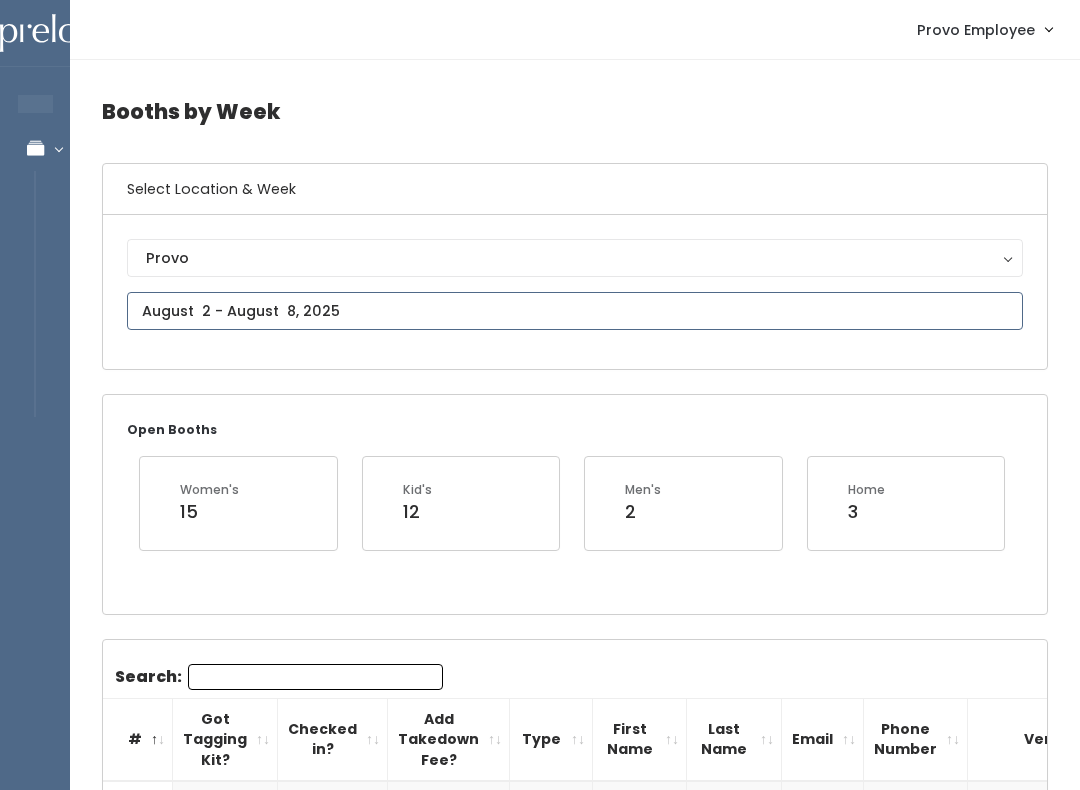 click at bounding box center (575, 311) 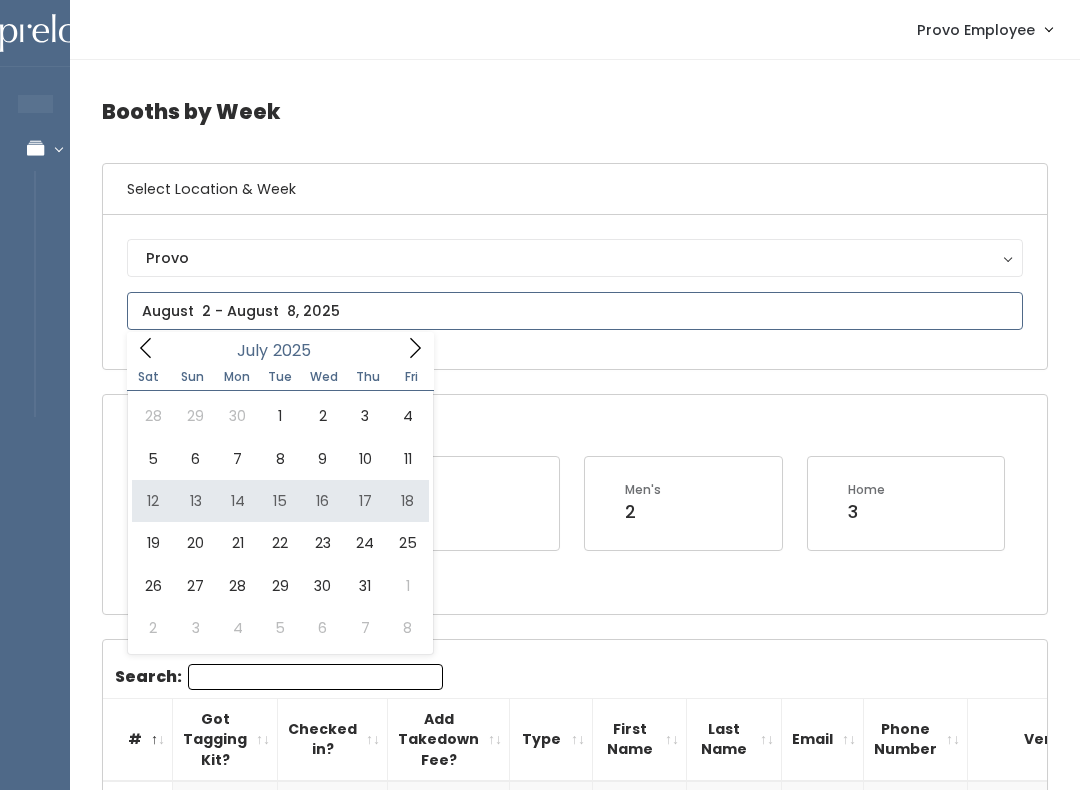 type on "[MONTH] [NUMBER] to [MONTH] [NUMBER]" 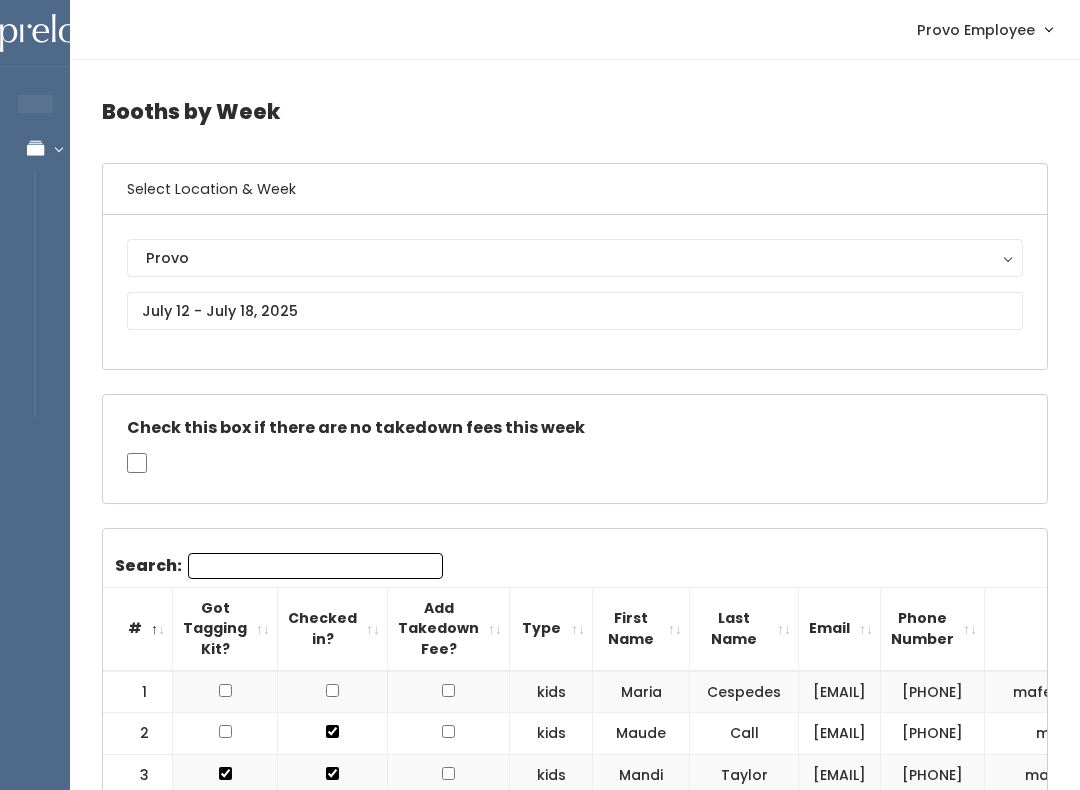 scroll, scrollTop: 0, scrollLeft: 0, axis: both 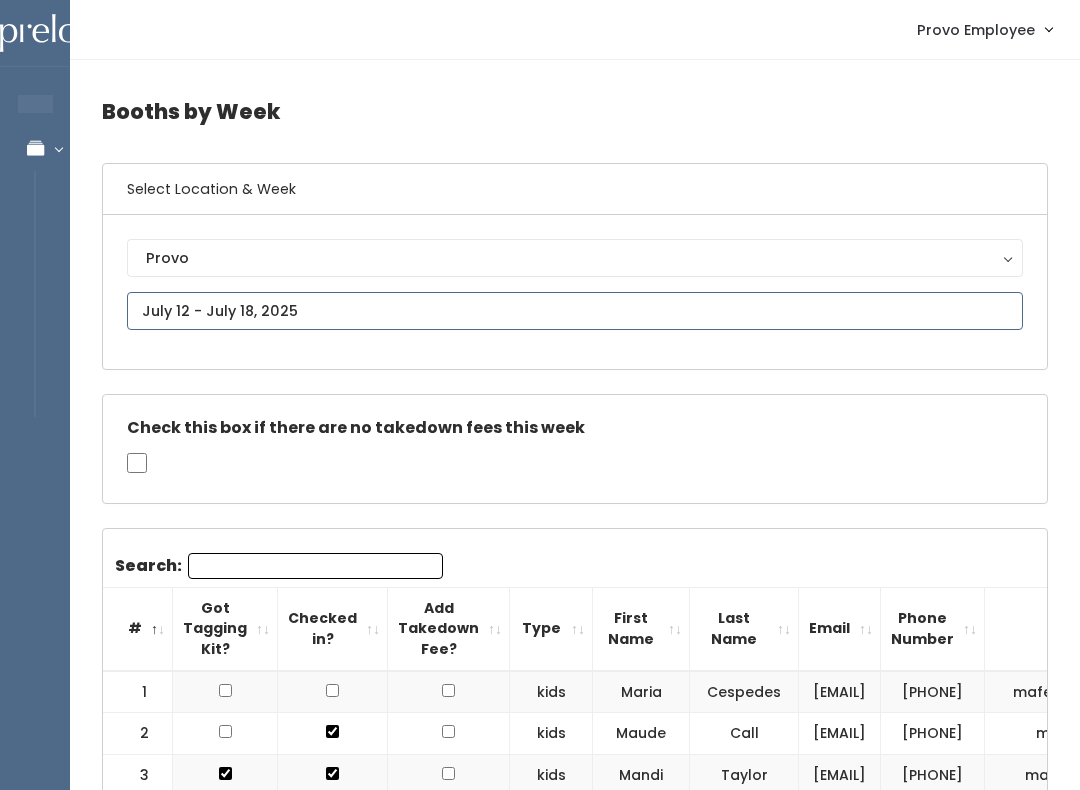 click on "EMPLOYEES
Manage Bookings
Booths by Week
All Bookings
Bookings with Booths
Booth Discounts
Seller Check-in
Provo Employee
Admin Home
My bookings
Account settings" at bounding box center (540, 1772) 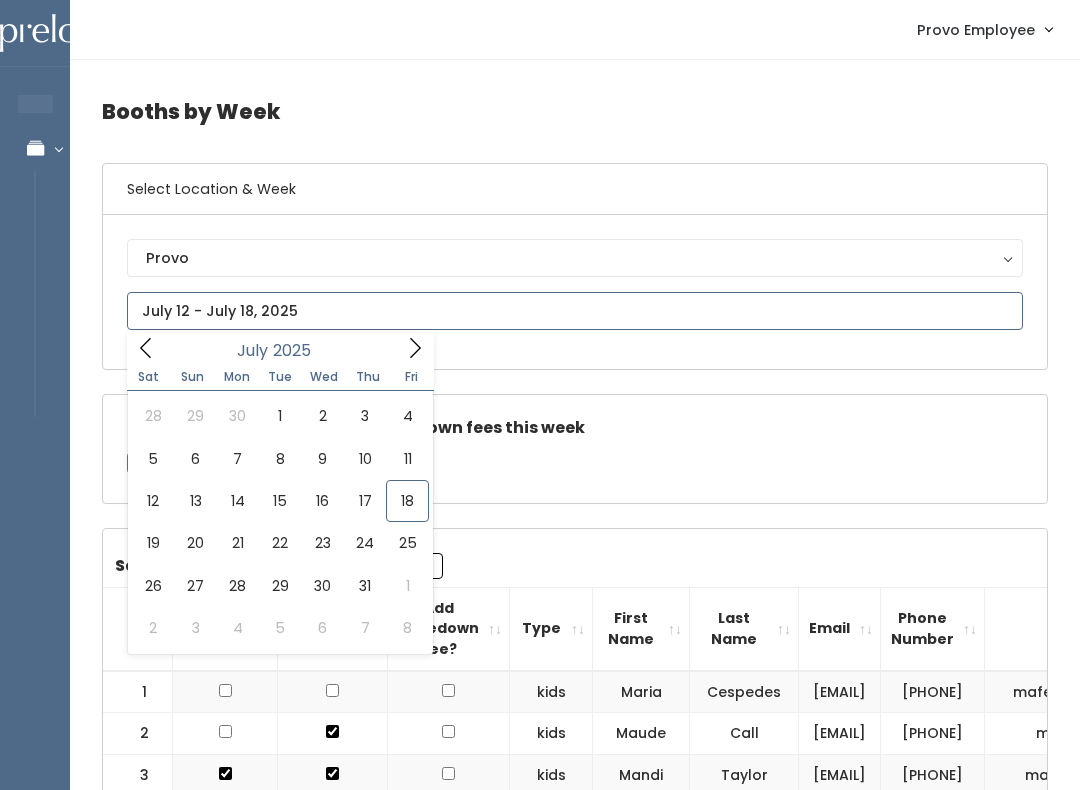 type on "[DATE] to [DATE]" 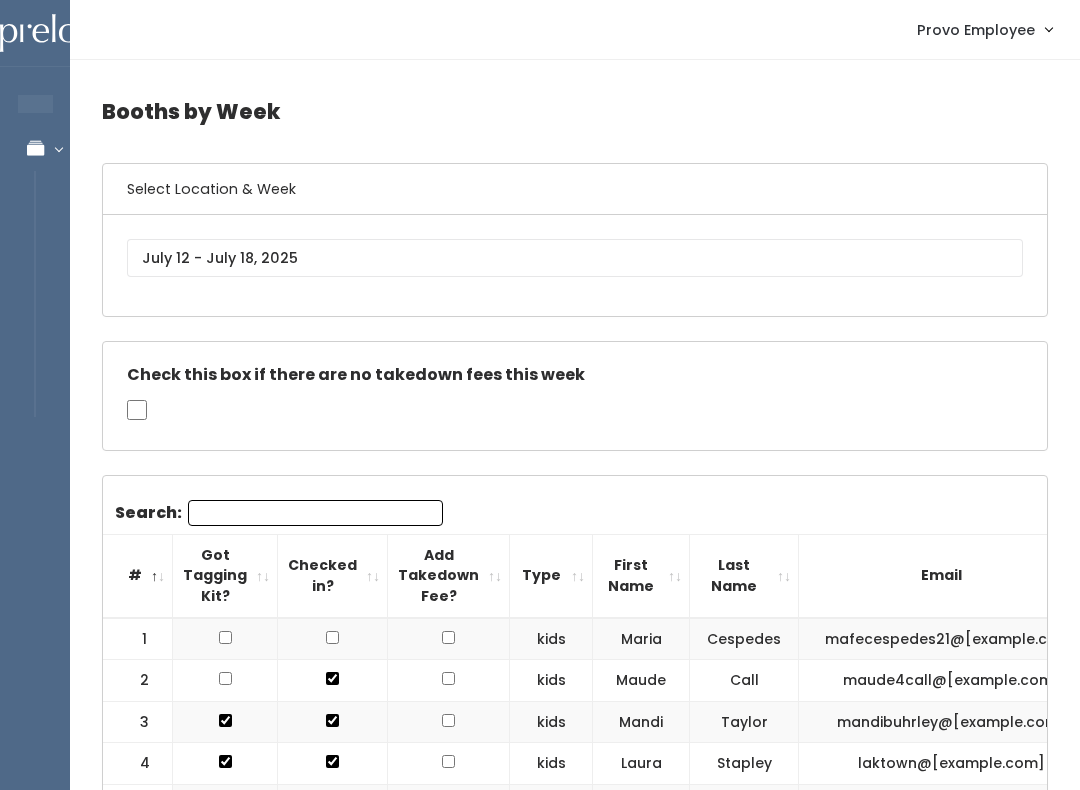 scroll, scrollTop: 0, scrollLeft: 0, axis: both 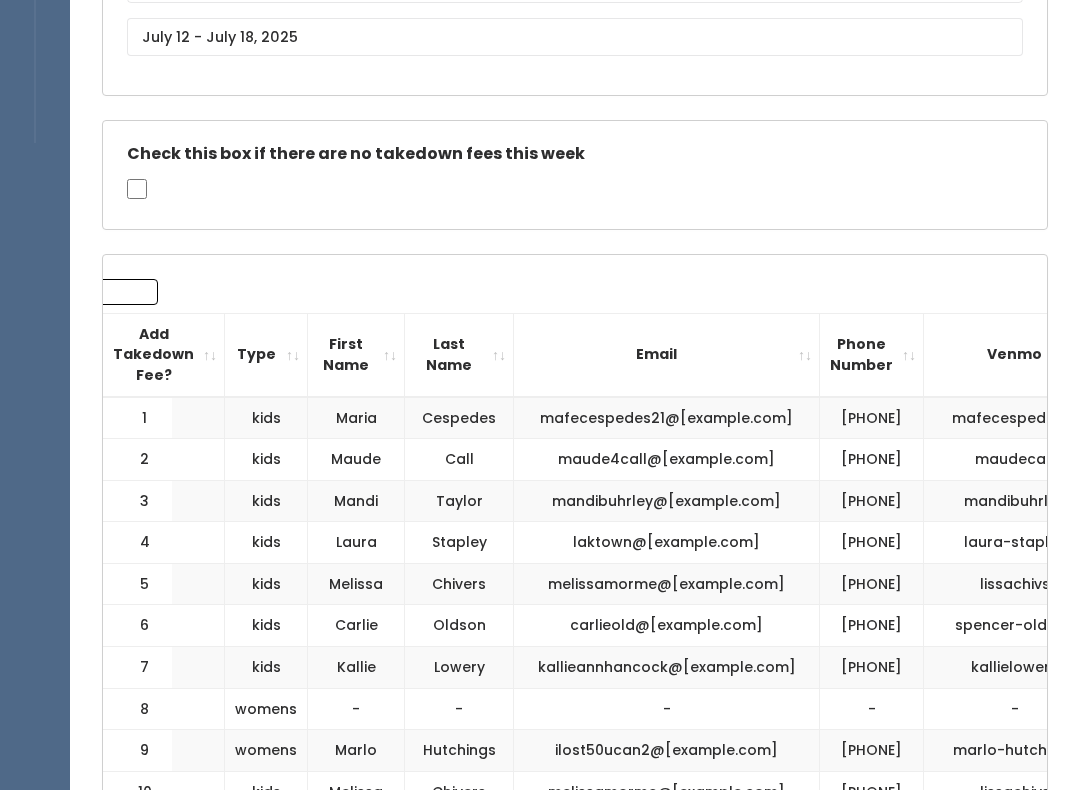 click on "(555) 362-0472" at bounding box center [872, 461] 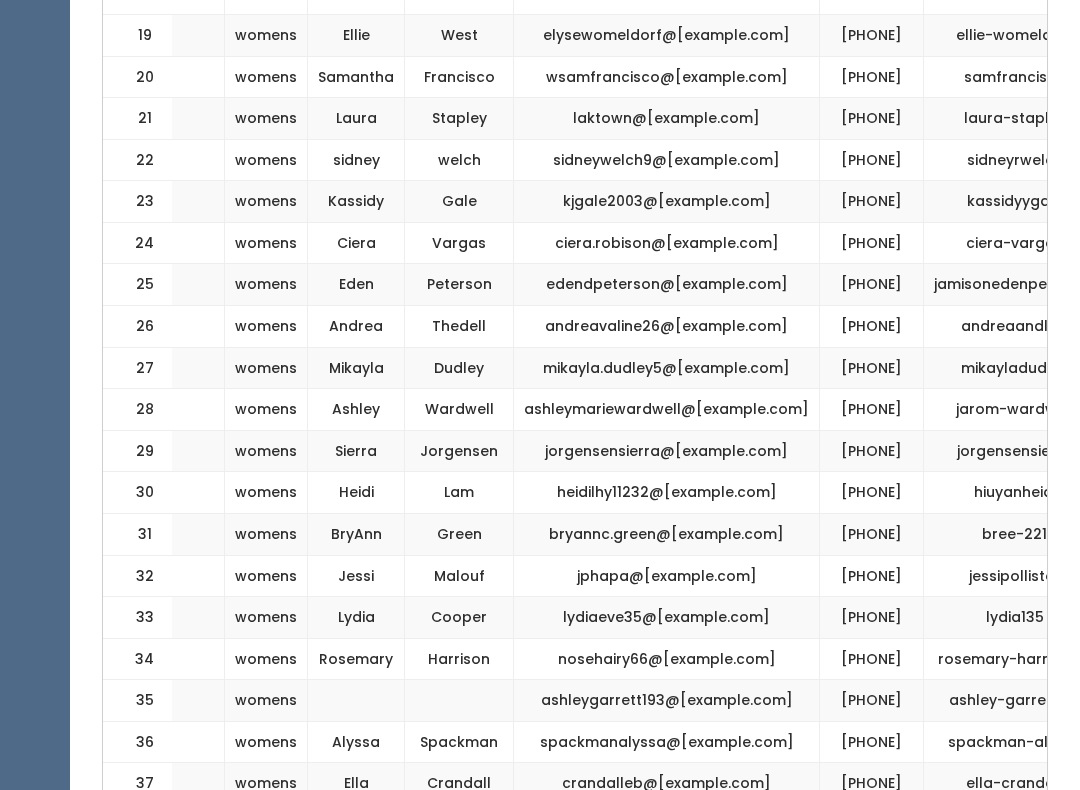 scroll, scrollTop: 1406, scrollLeft: 0, axis: vertical 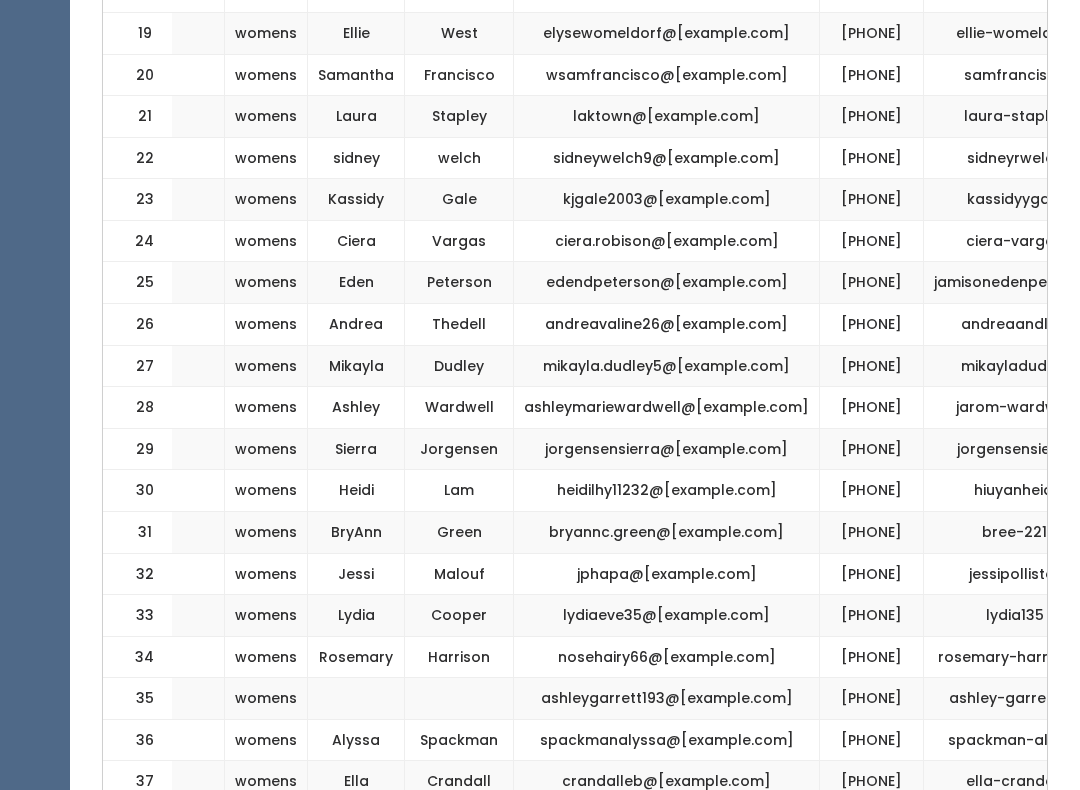 click on "(555) 680-3431" at bounding box center [872, -49] 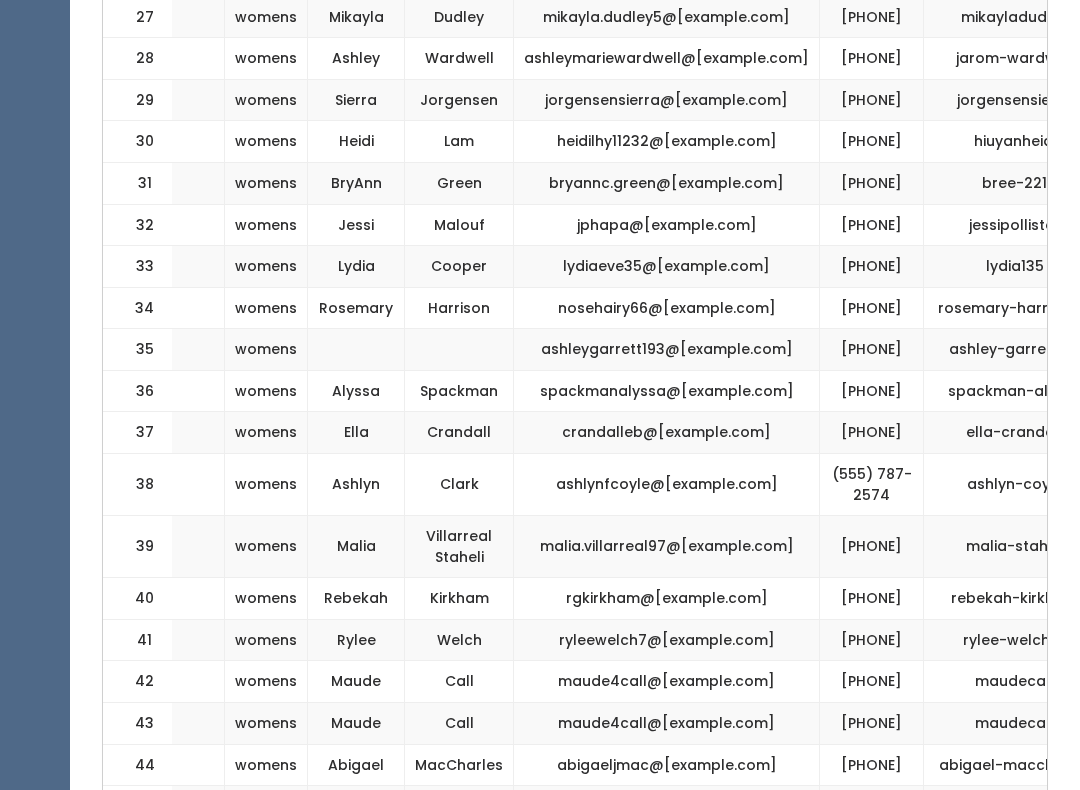 scroll, scrollTop: 1756, scrollLeft: 0, axis: vertical 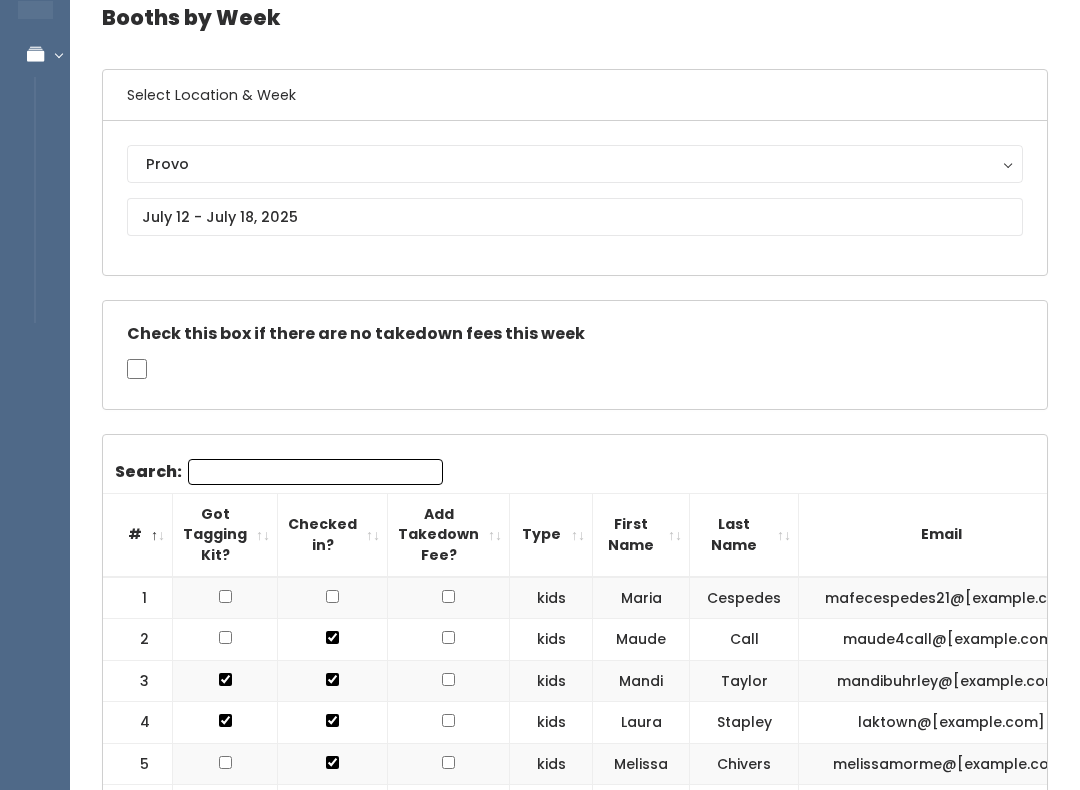 click on "Search:" at bounding box center (315, 473) 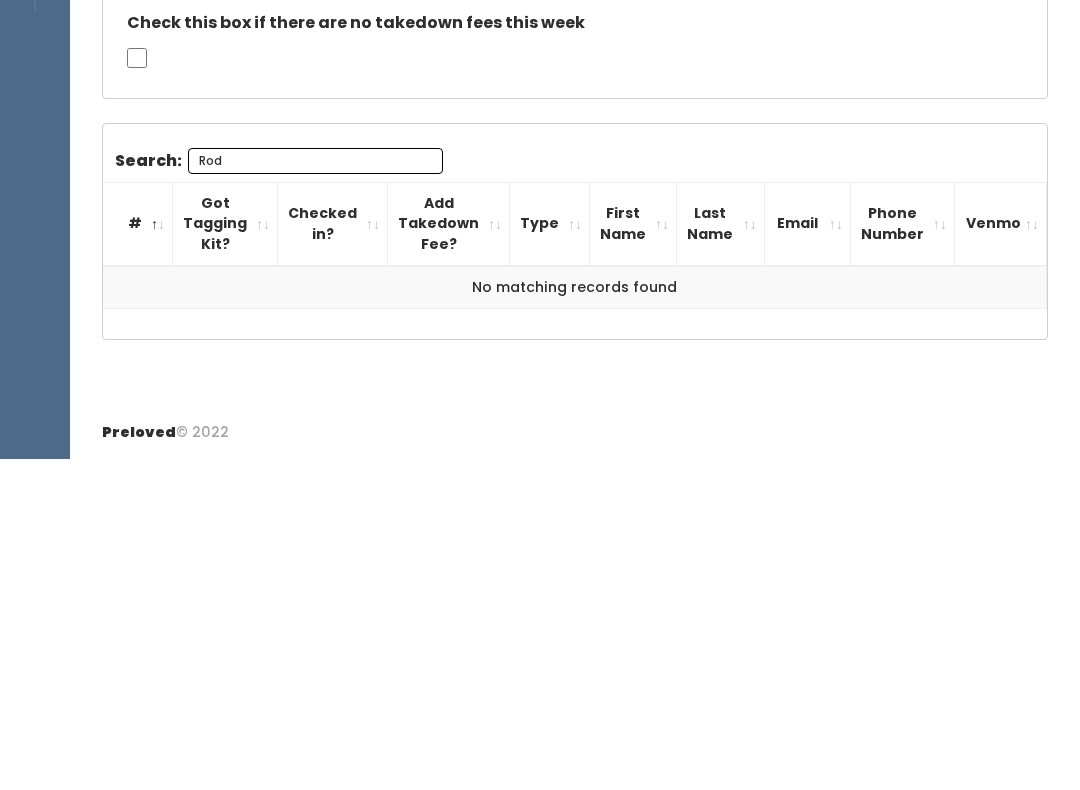 scroll, scrollTop: 69, scrollLeft: 0, axis: vertical 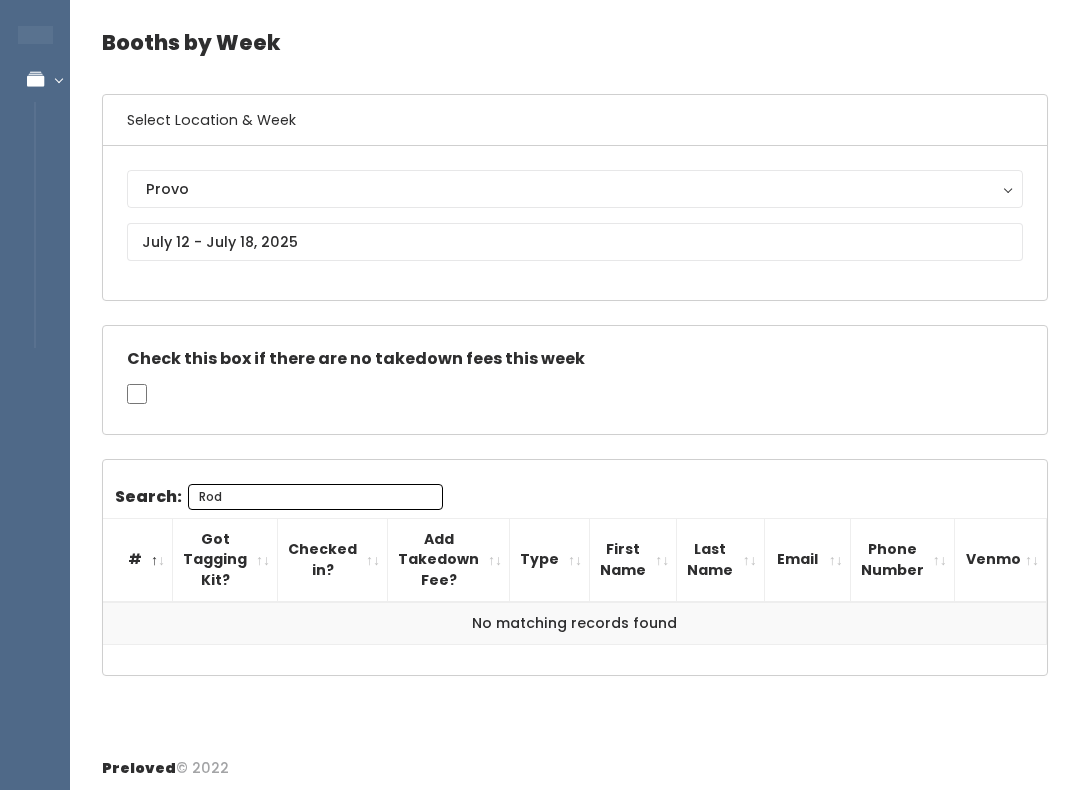 click on "Rod" at bounding box center (315, 497) 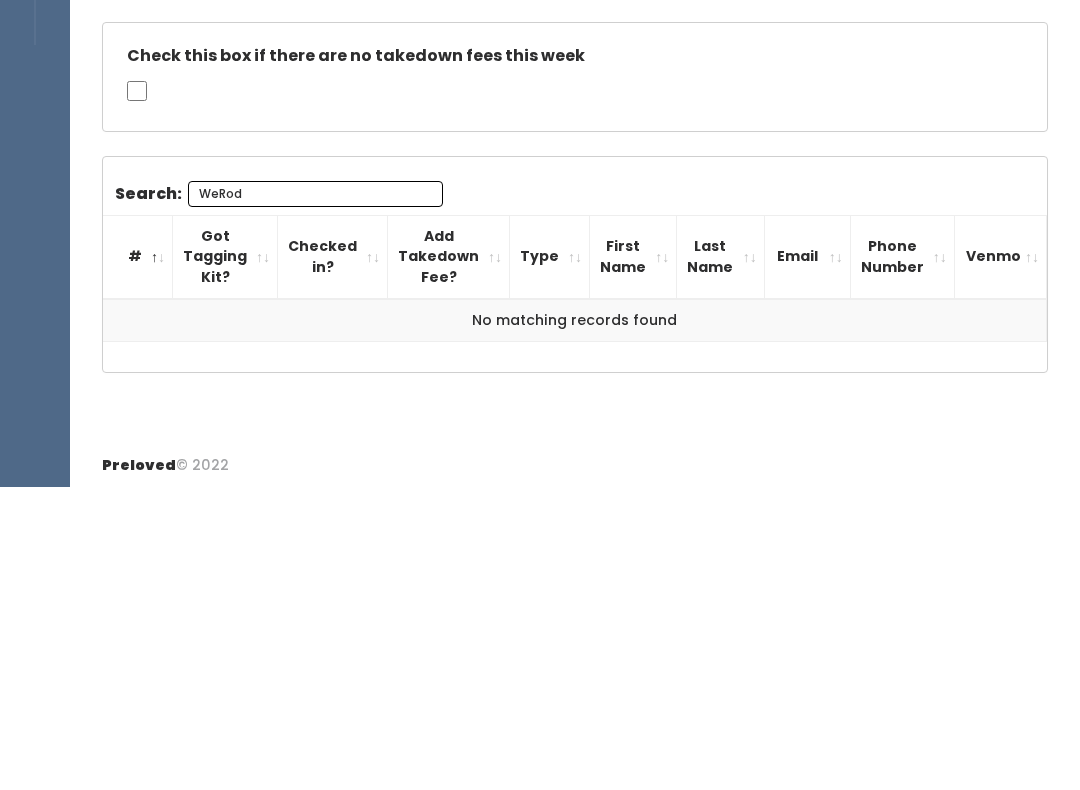 click on "WeRod" at bounding box center [315, 497] 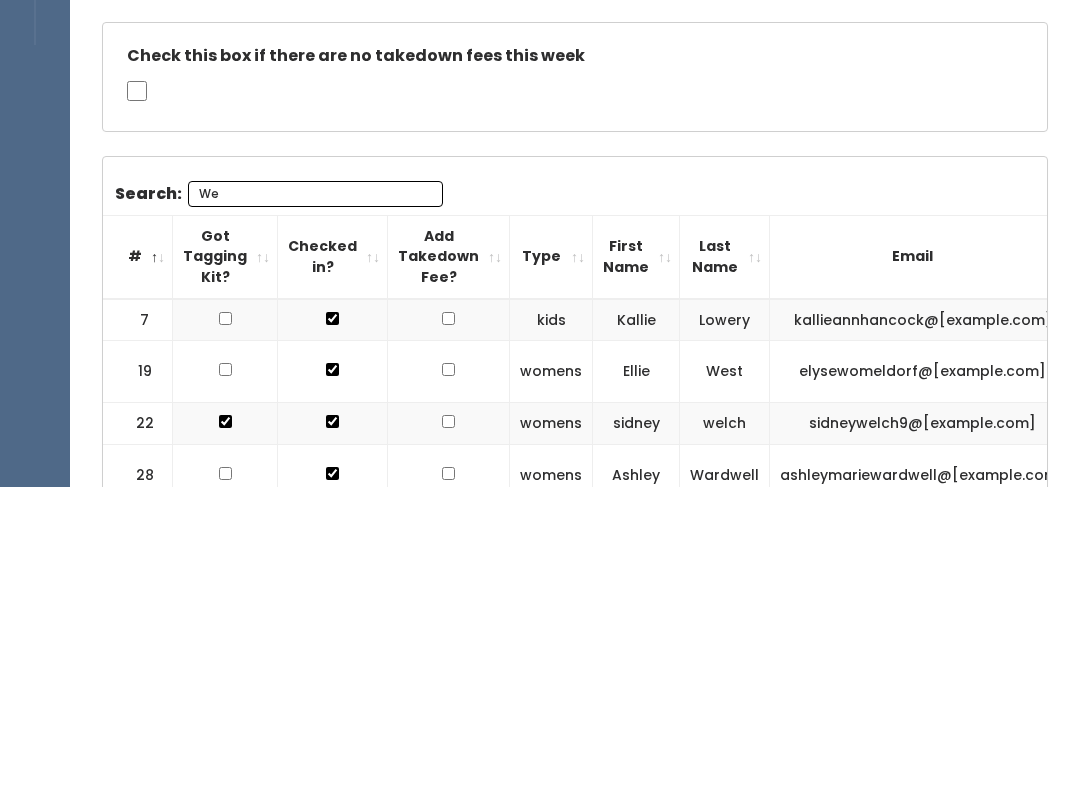 type on "W" 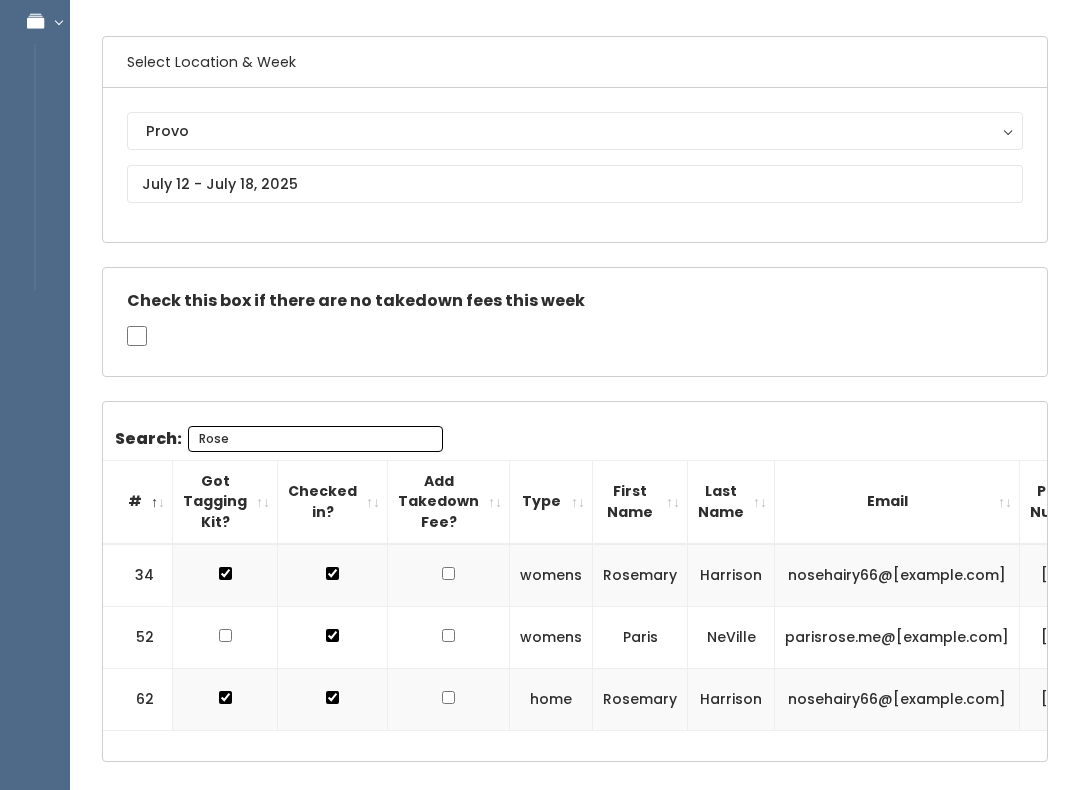 scroll, scrollTop: 126, scrollLeft: 0, axis: vertical 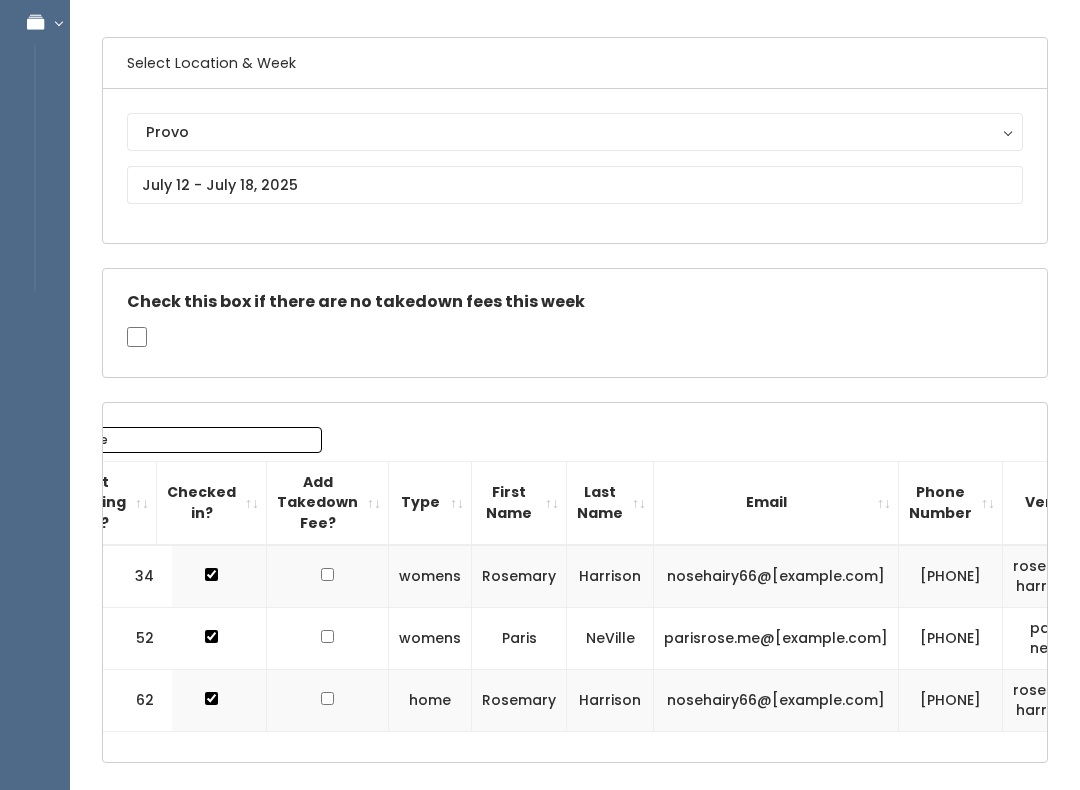 click on "Search: Rose
# Got Tagging Kit? Checked in? Add Takedown Fee? Type First Name Last Name Email Phone Number Venmo
34
womens
Rosemary Harrison 52" at bounding box center (575, 582) 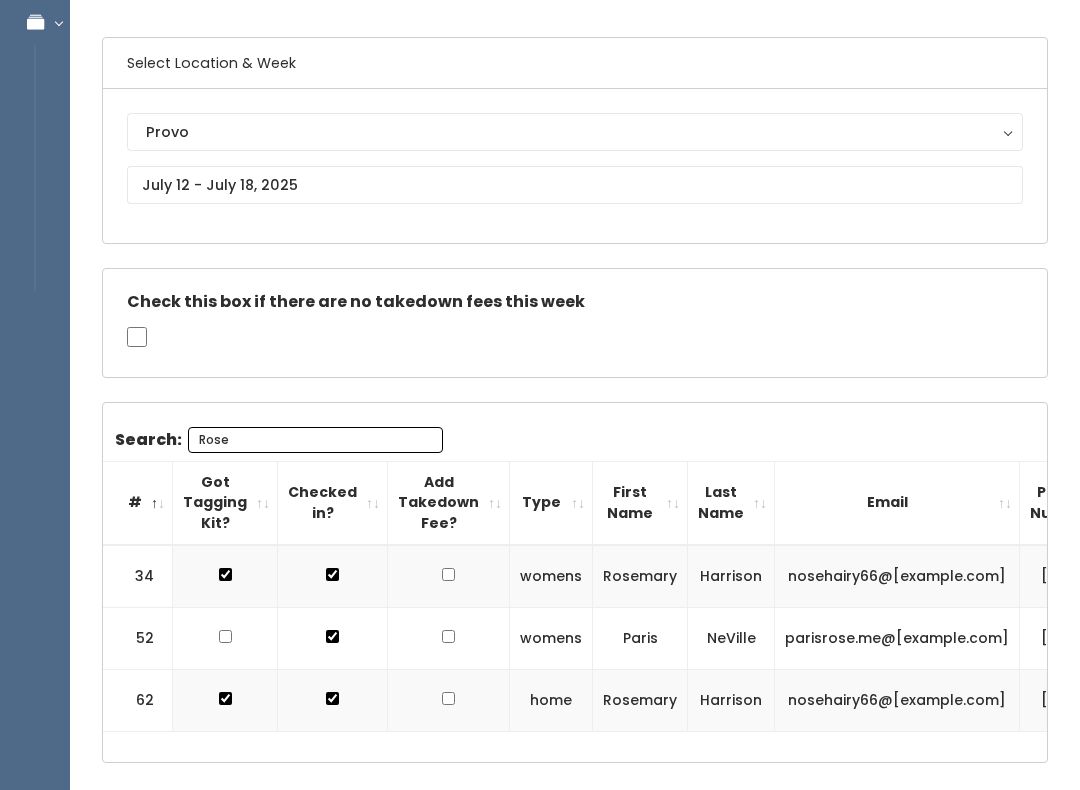 scroll, scrollTop: 0, scrollLeft: 0, axis: both 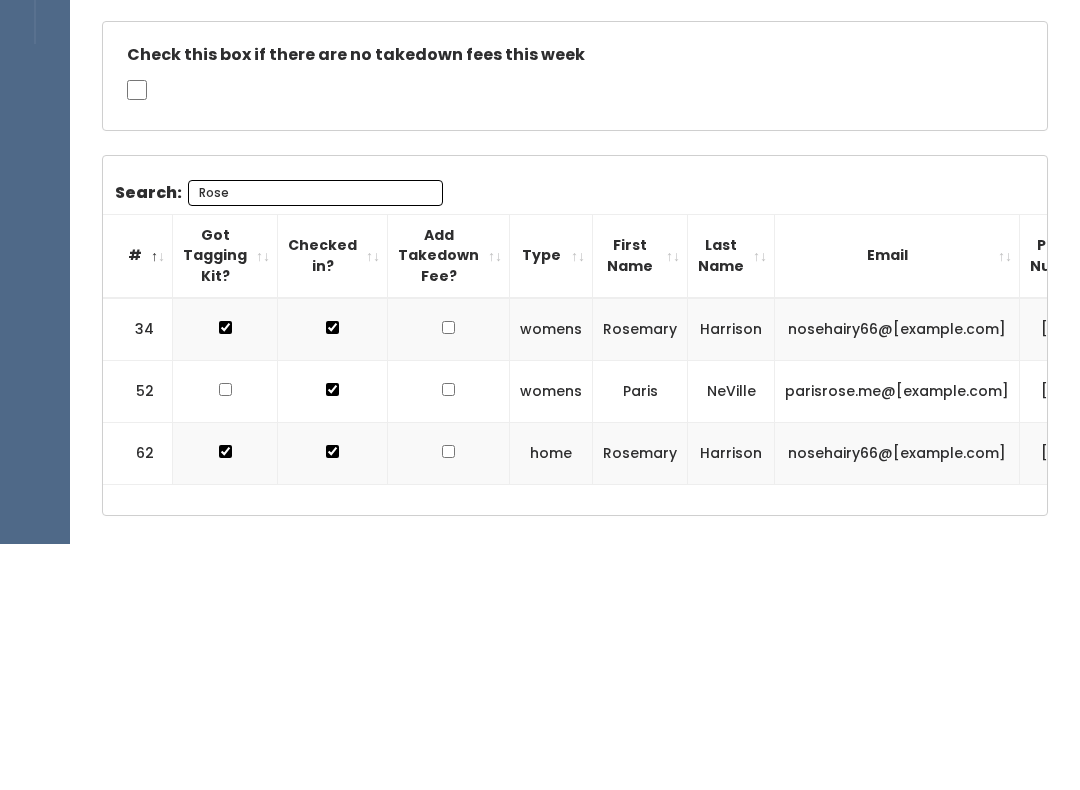 click on "Rose" at bounding box center [315, 440] 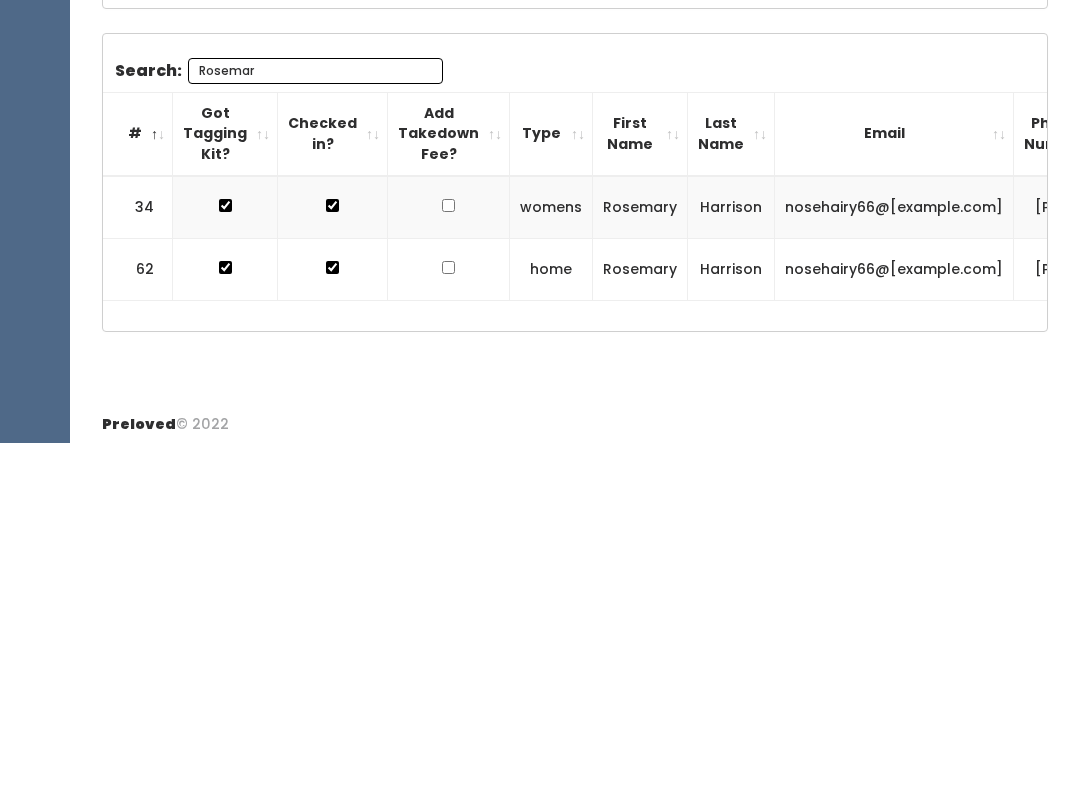 scroll, scrollTop: 146, scrollLeft: 0, axis: vertical 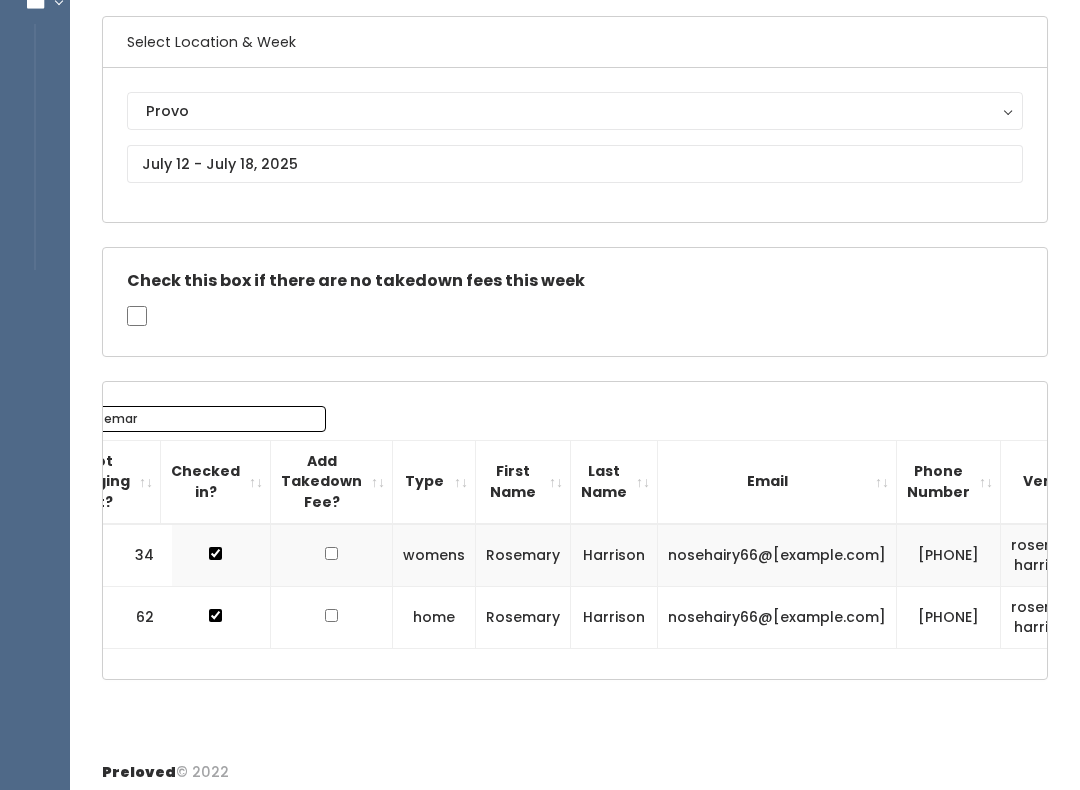 type on "Rosemar" 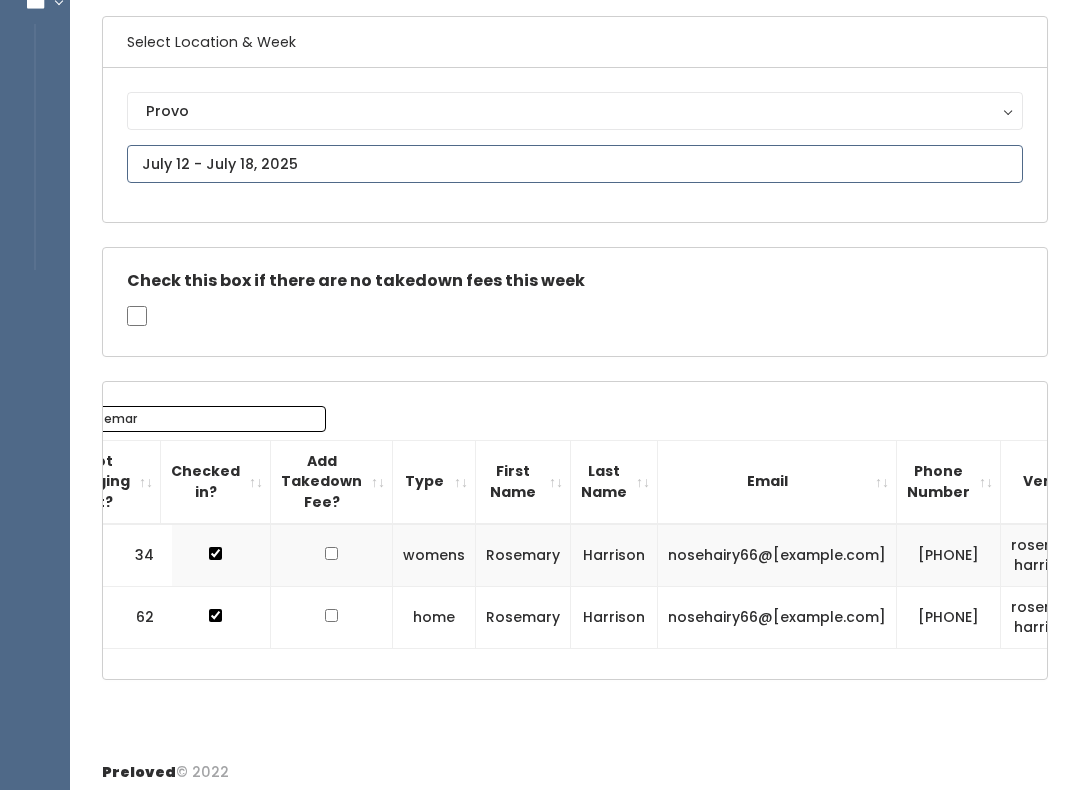 click at bounding box center [575, 165] 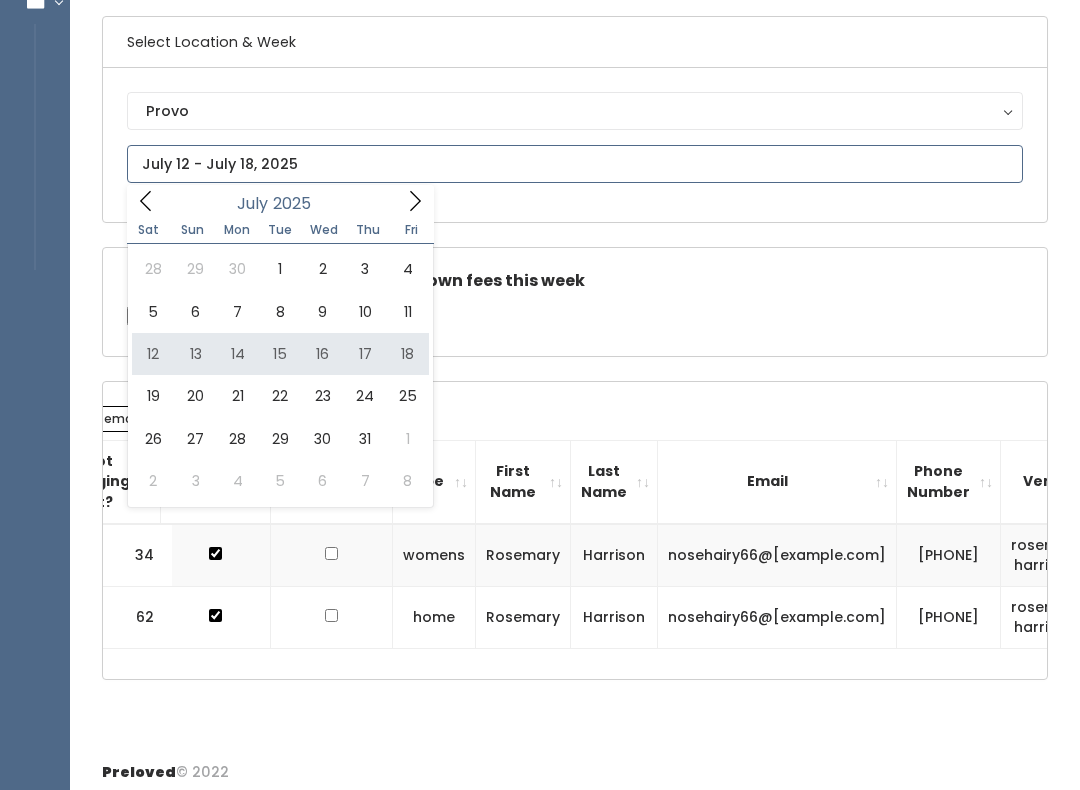 type on "[DATE] to [DATE]" 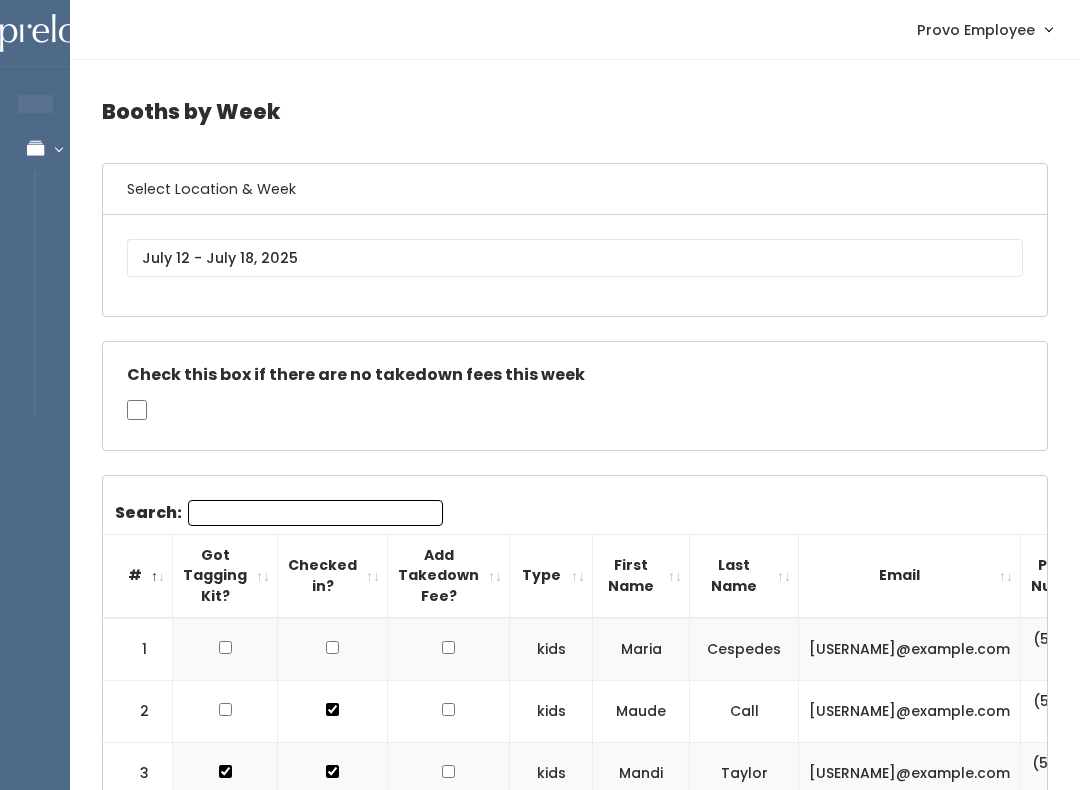 scroll, scrollTop: 0, scrollLeft: 0, axis: both 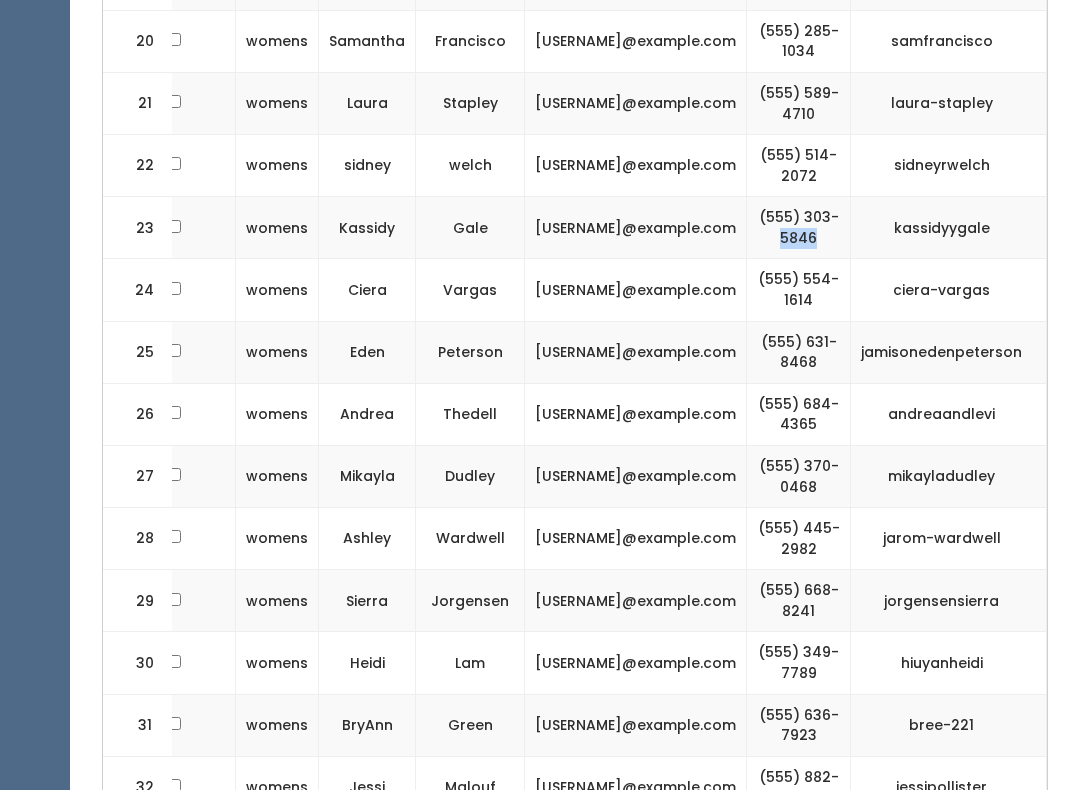 click on "(509) 303-5846" at bounding box center (799, 228) 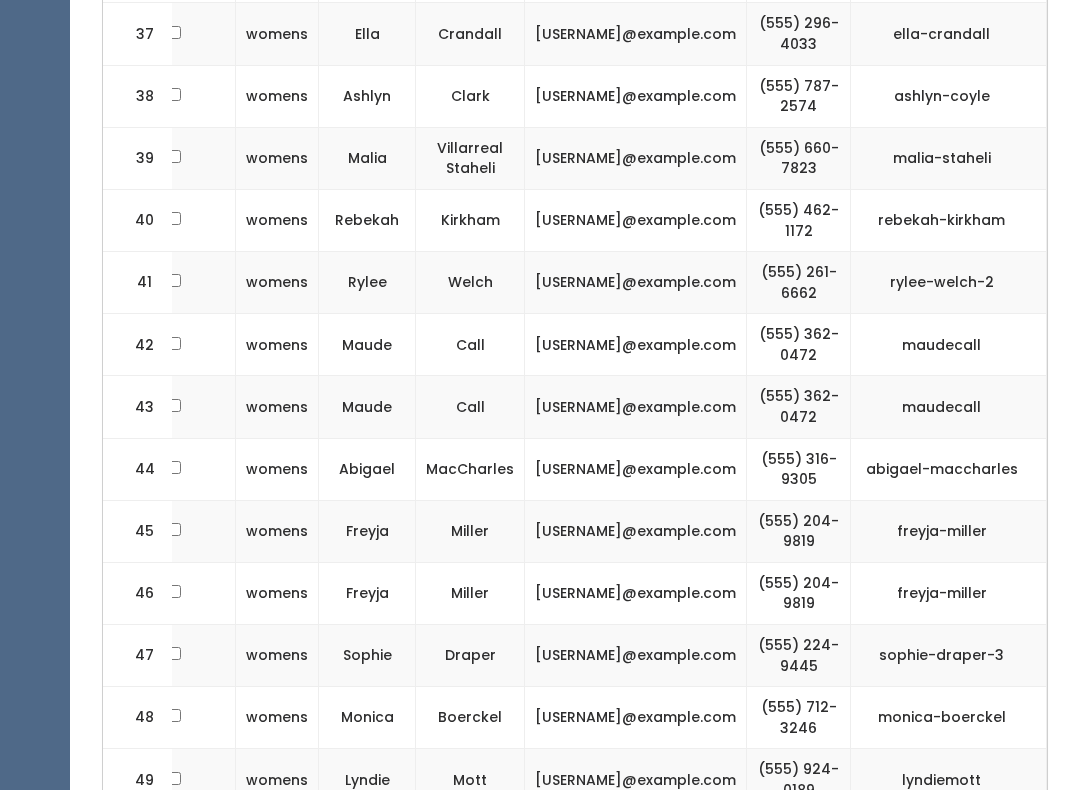 scroll, scrollTop: 2860, scrollLeft: 0, axis: vertical 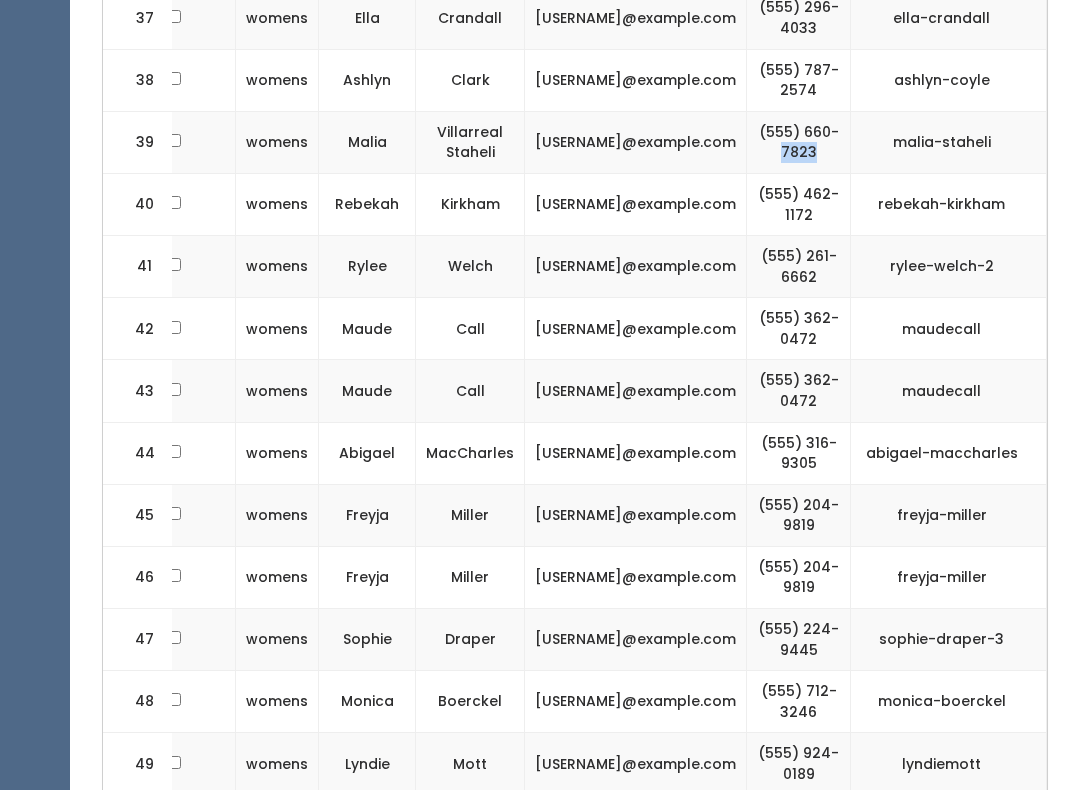click on "[PHONE]" at bounding box center [799, 142] 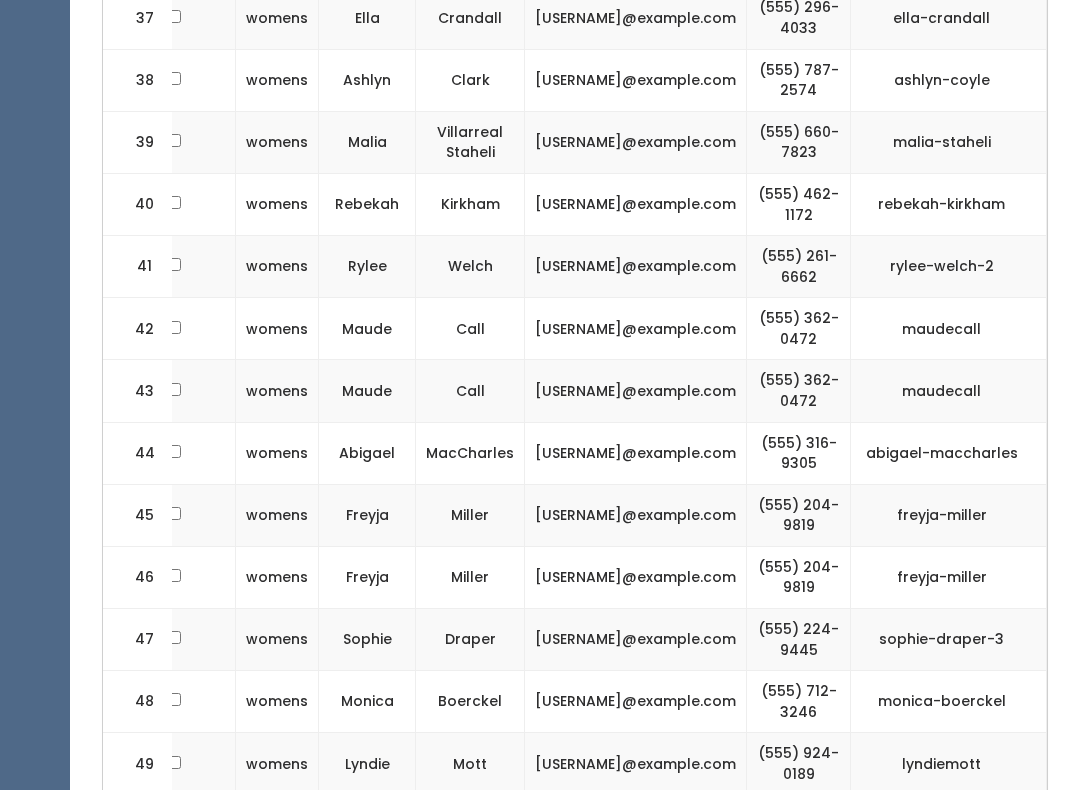 click on "[PHONE]" at bounding box center (799, 142) 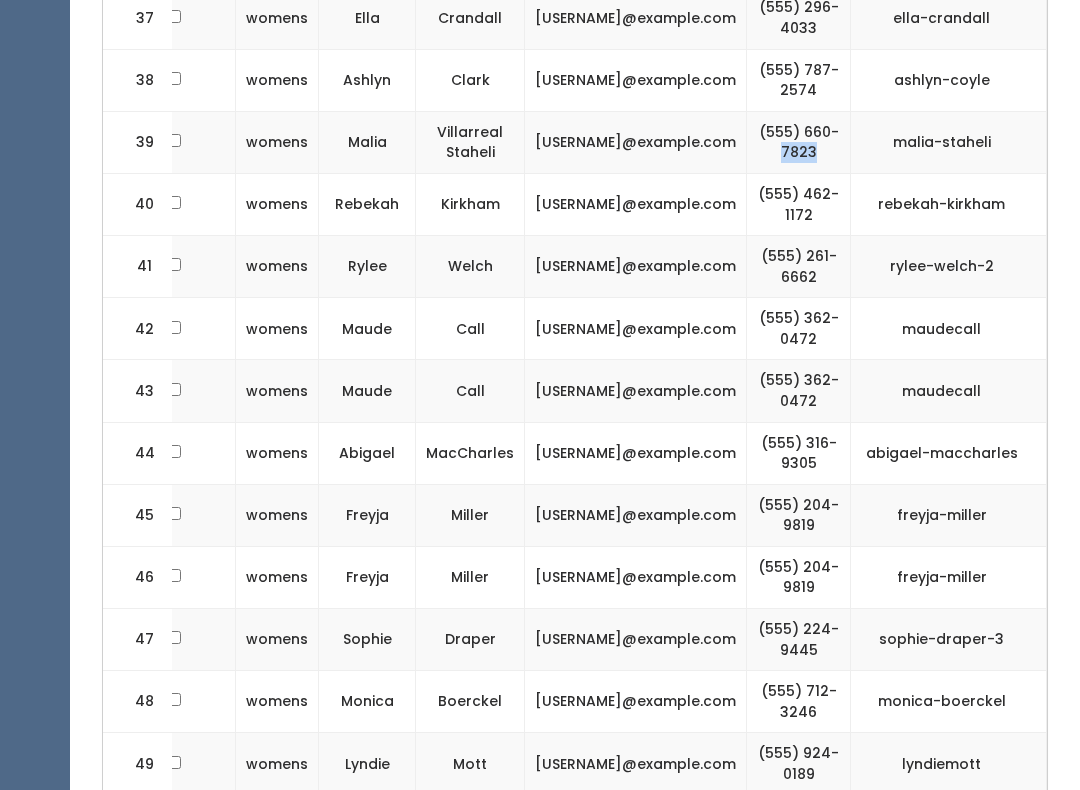 click on "[PHONE]" at bounding box center [799, 142] 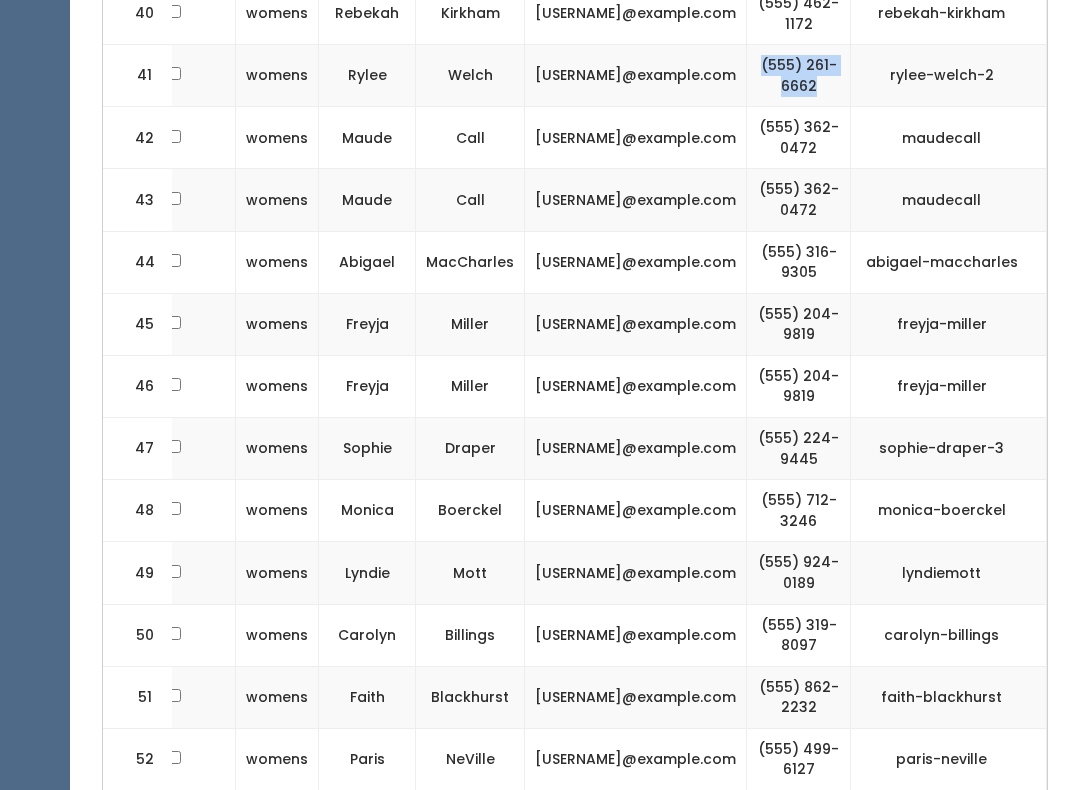 scroll, scrollTop: 3051, scrollLeft: 0, axis: vertical 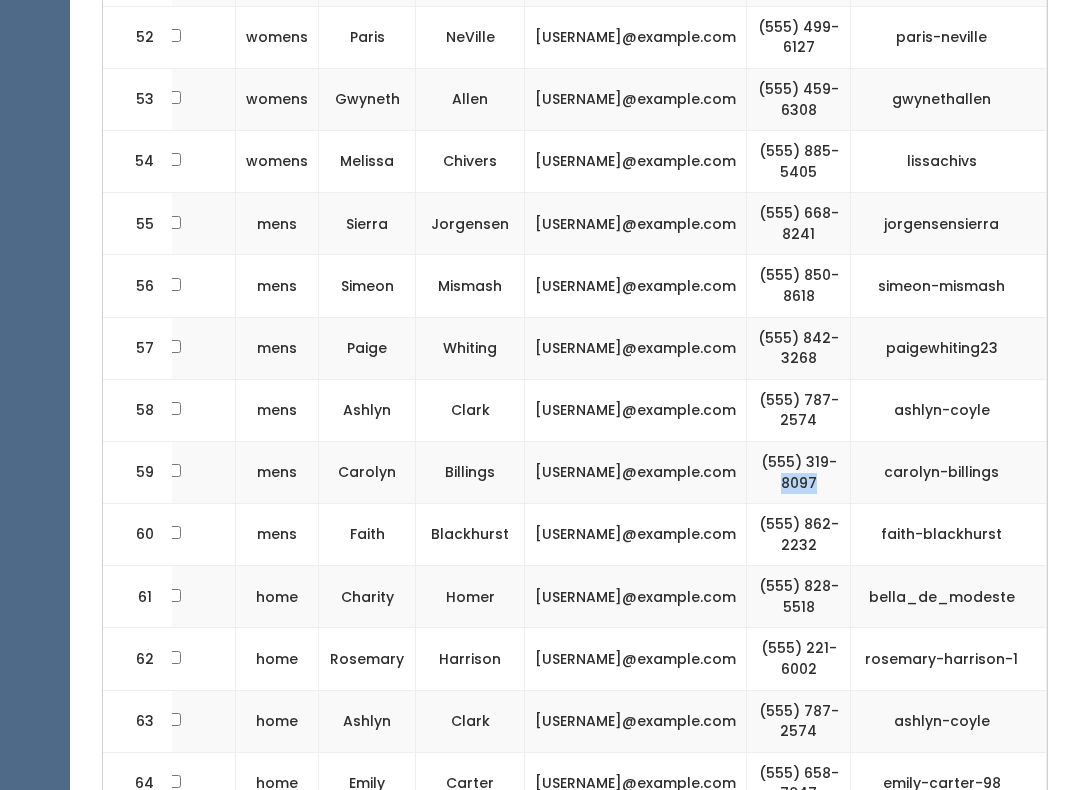 click on "[PHONE]" at bounding box center [799, 473] 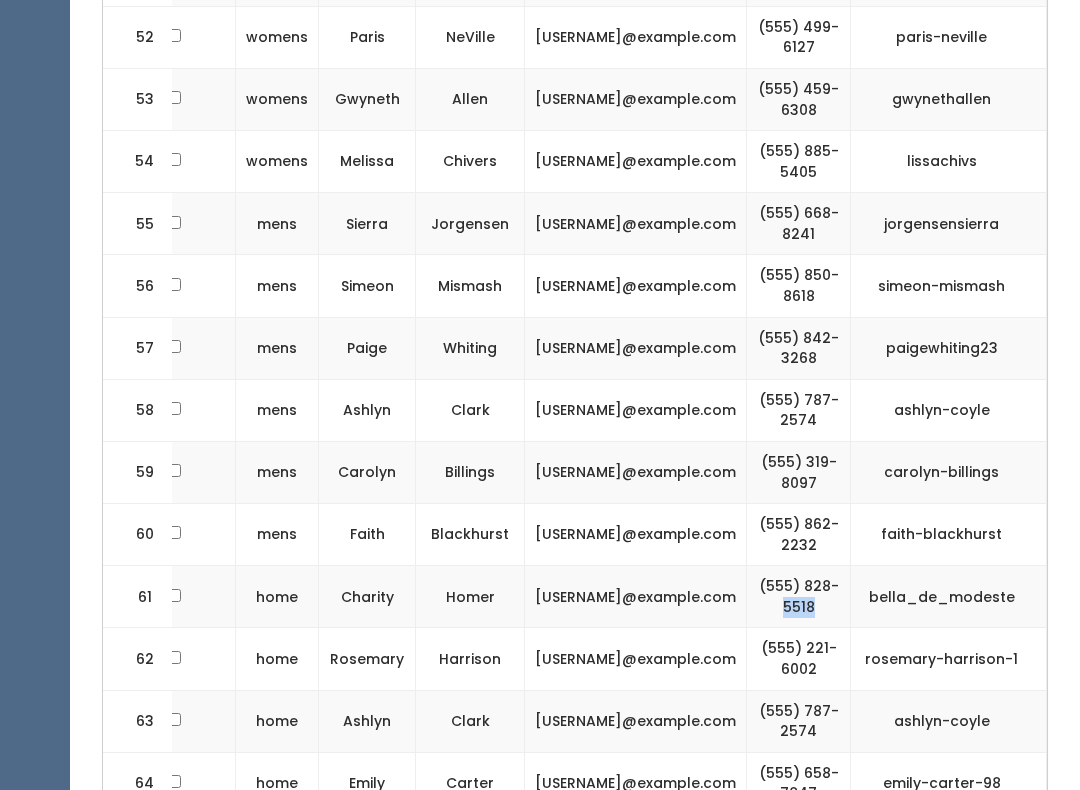scroll, scrollTop: 0, scrollLeft: 285, axis: horizontal 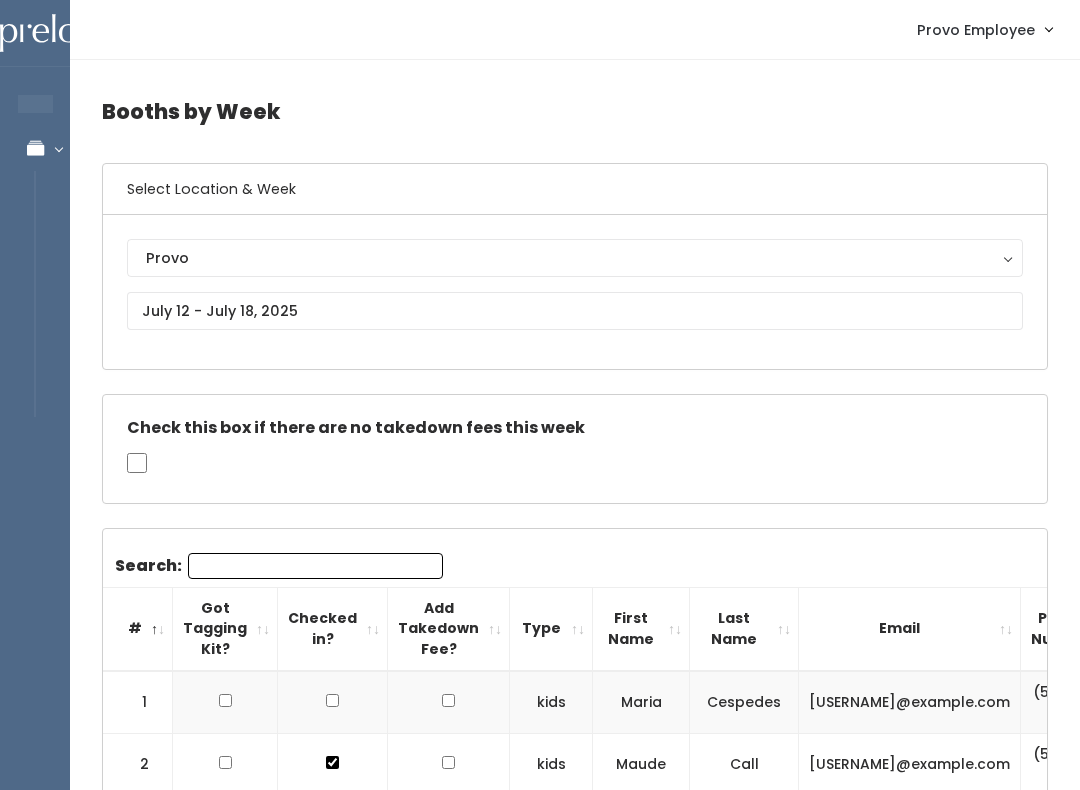 click on "Search:" at bounding box center (315, 566) 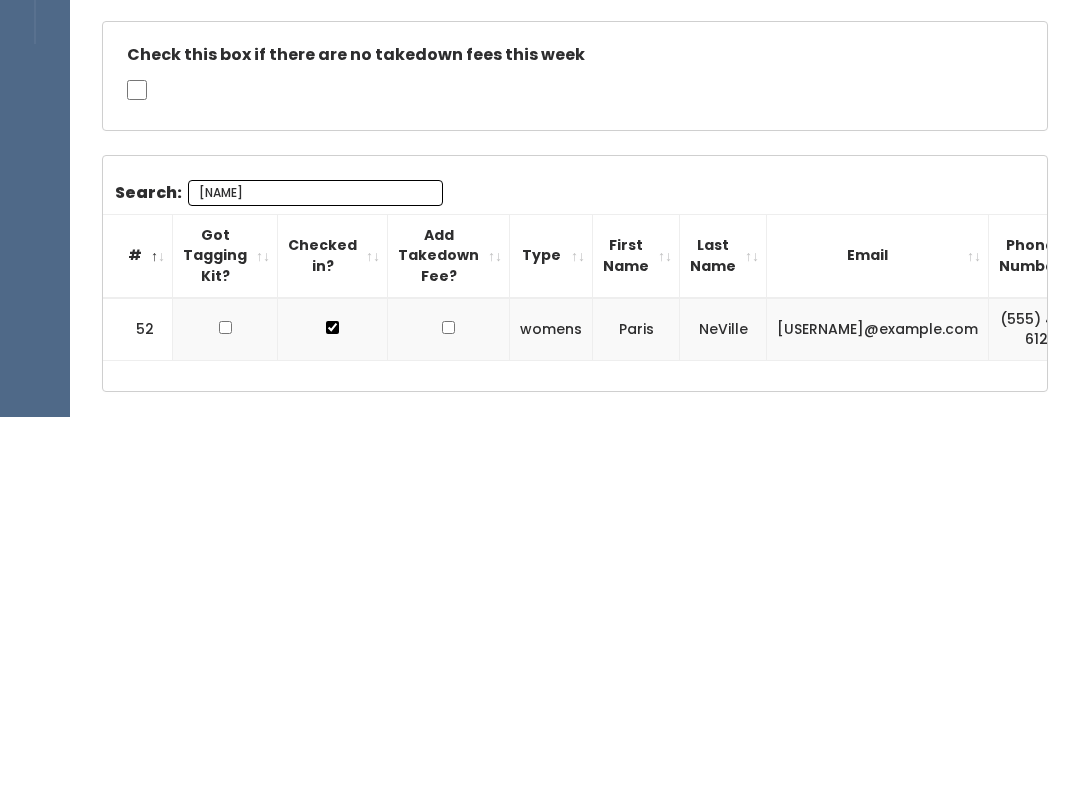 scroll, scrollTop: 0, scrollLeft: 0, axis: both 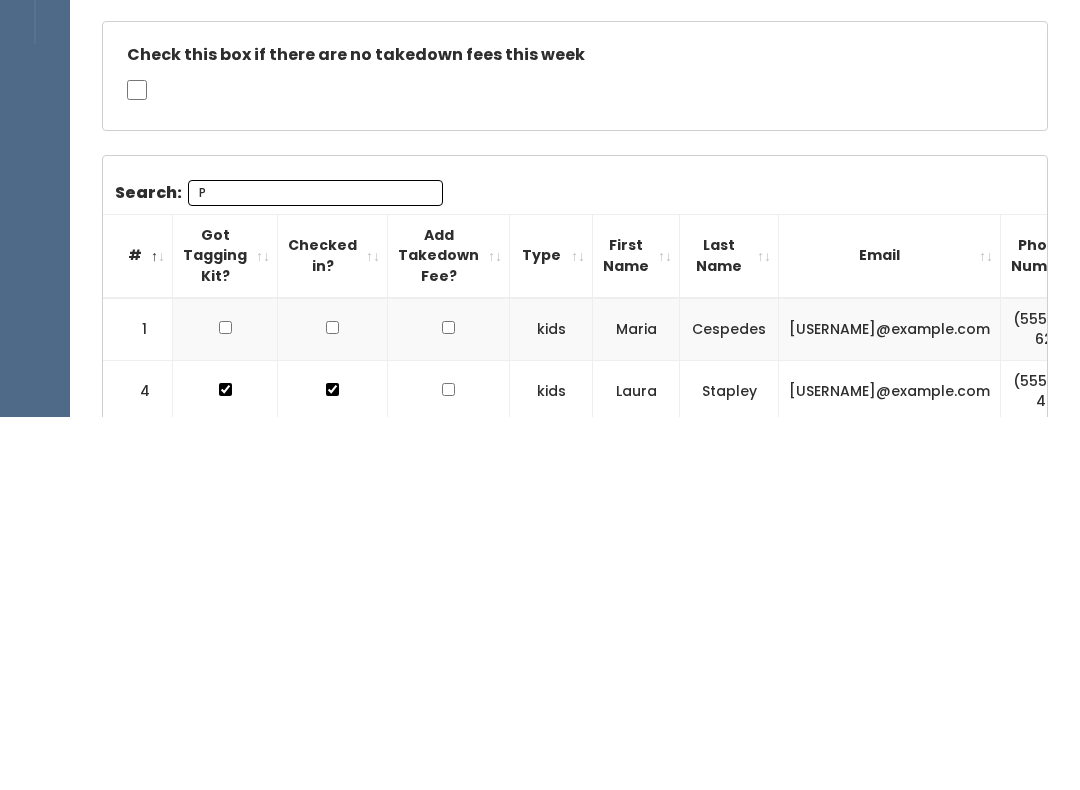 type 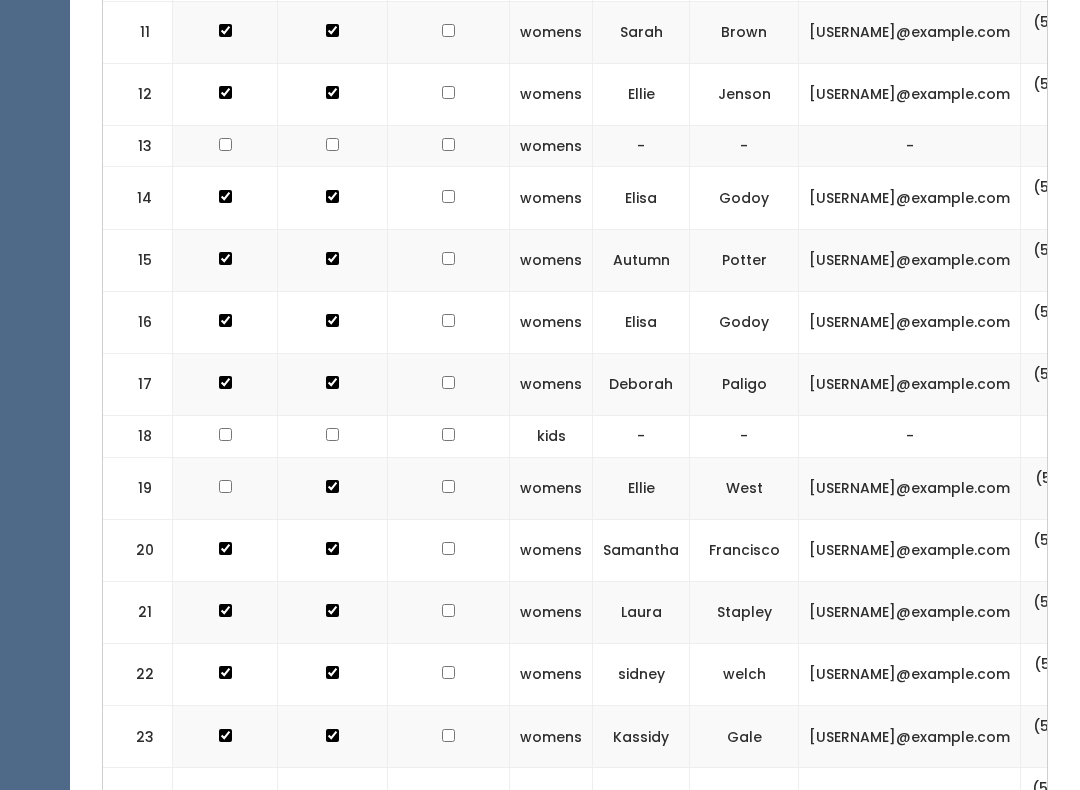 scroll, scrollTop: 1461, scrollLeft: 0, axis: vertical 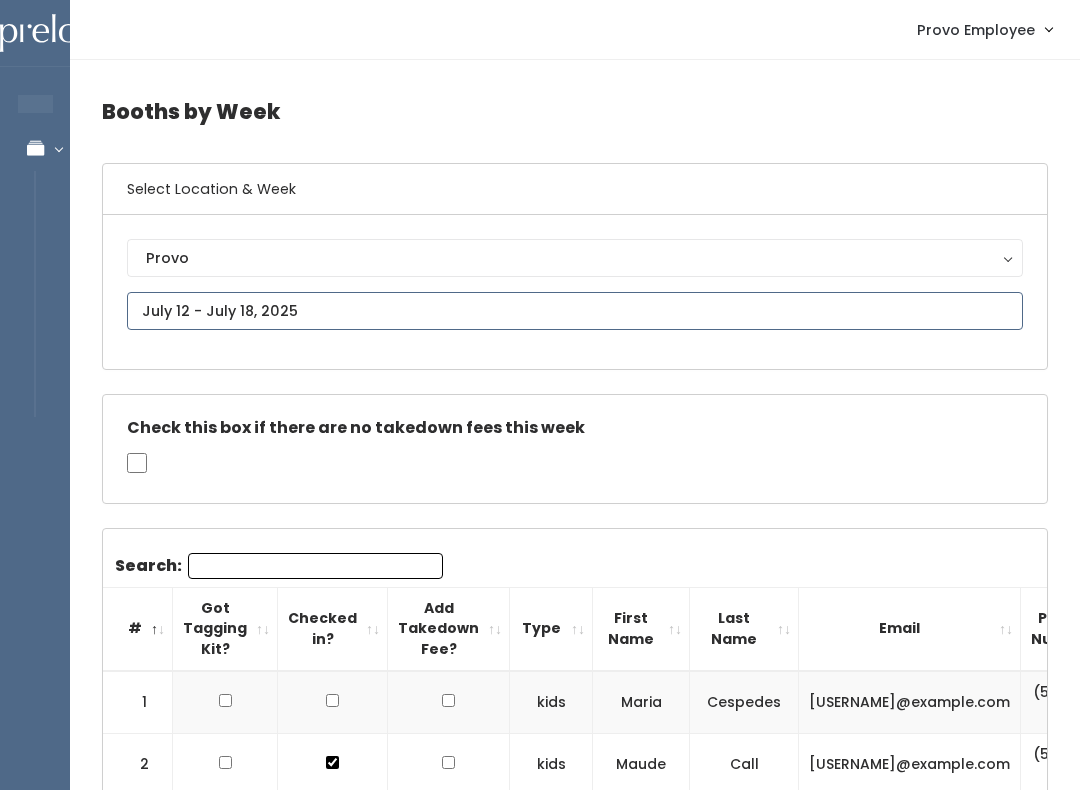click on "EMPLOYEES
Manage Bookings
Booths by Week
All Bookings
Bookings with Booths
Booth Discounts
Seller Check-in
Provo Employee
Admin Home
My bookings
Account settings" at bounding box center [540, 2400] 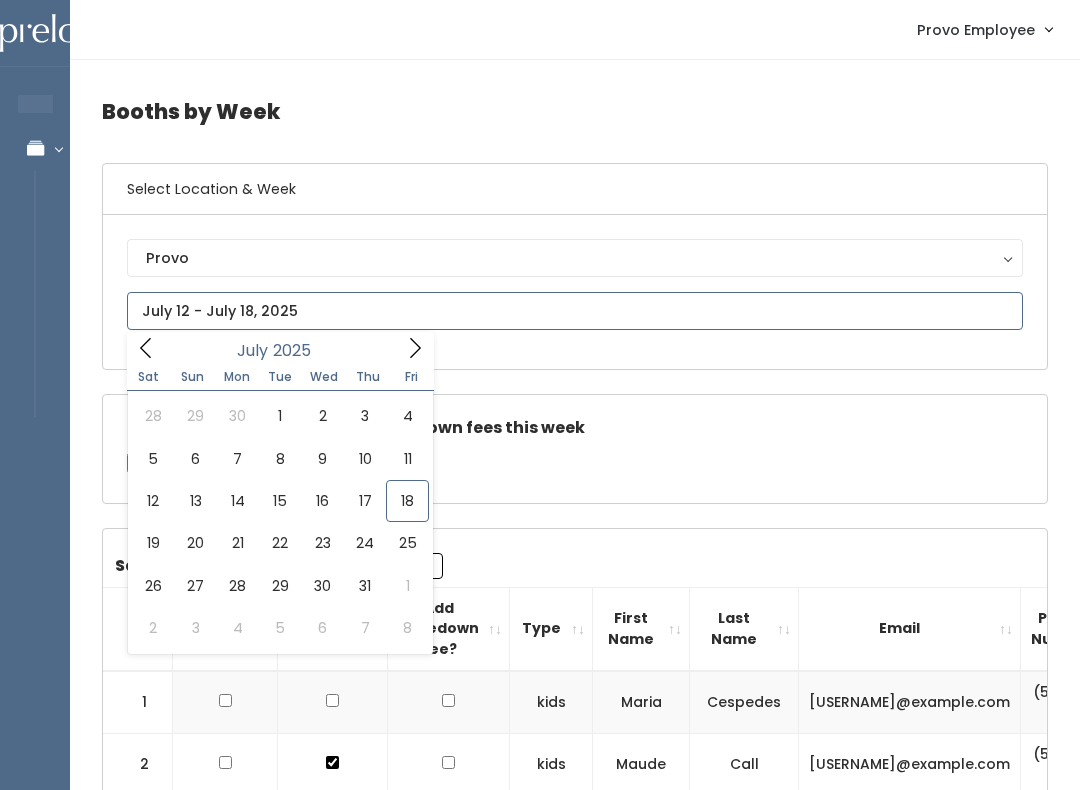 type on "July 19 to July 25" 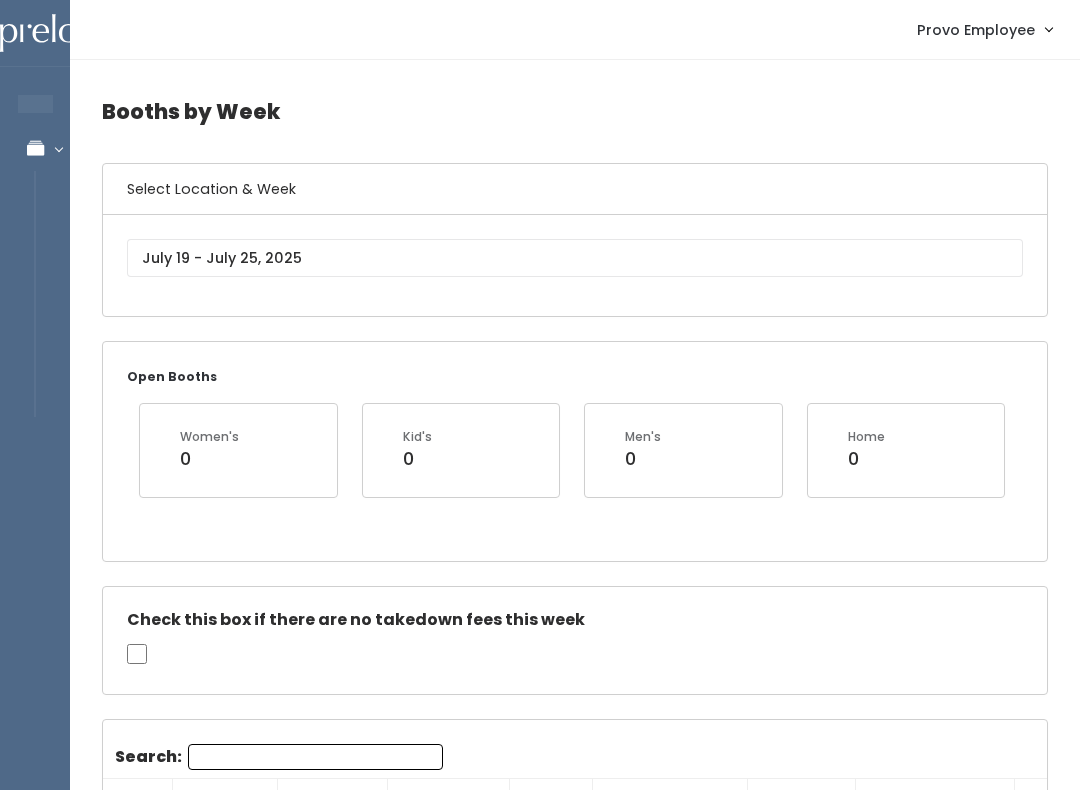 scroll, scrollTop: 0, scrollLeft: 0, axis: both 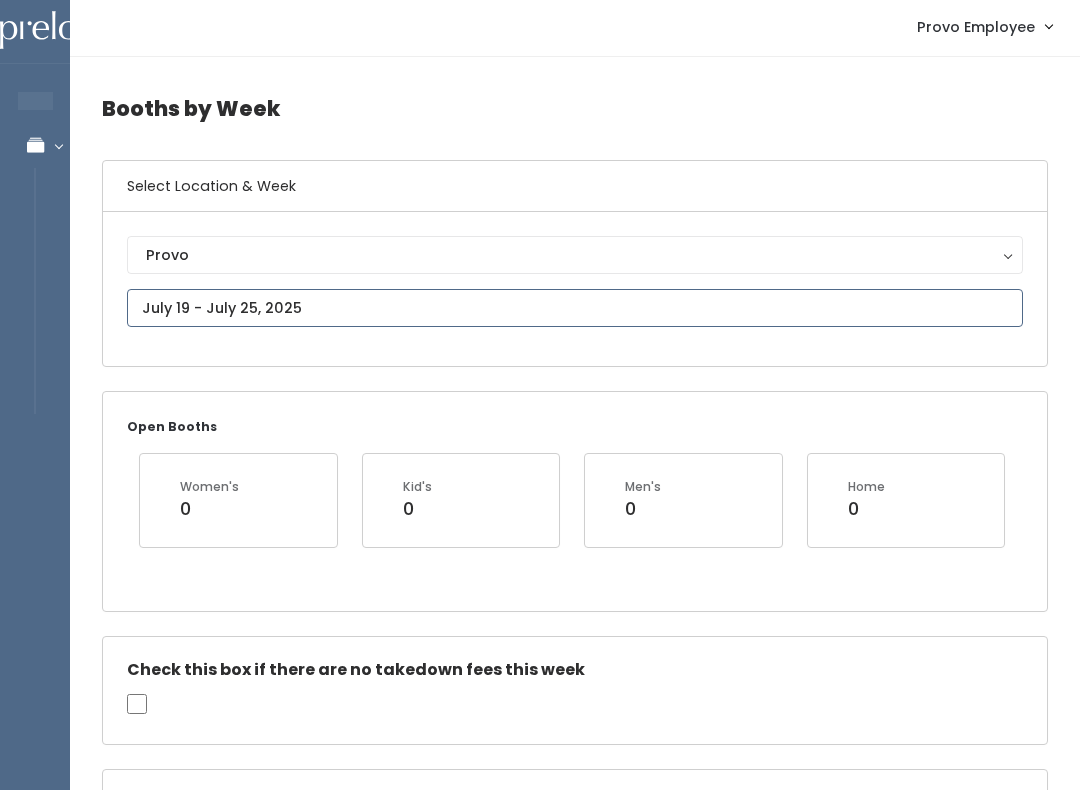 click at bounding box center [575, 308] 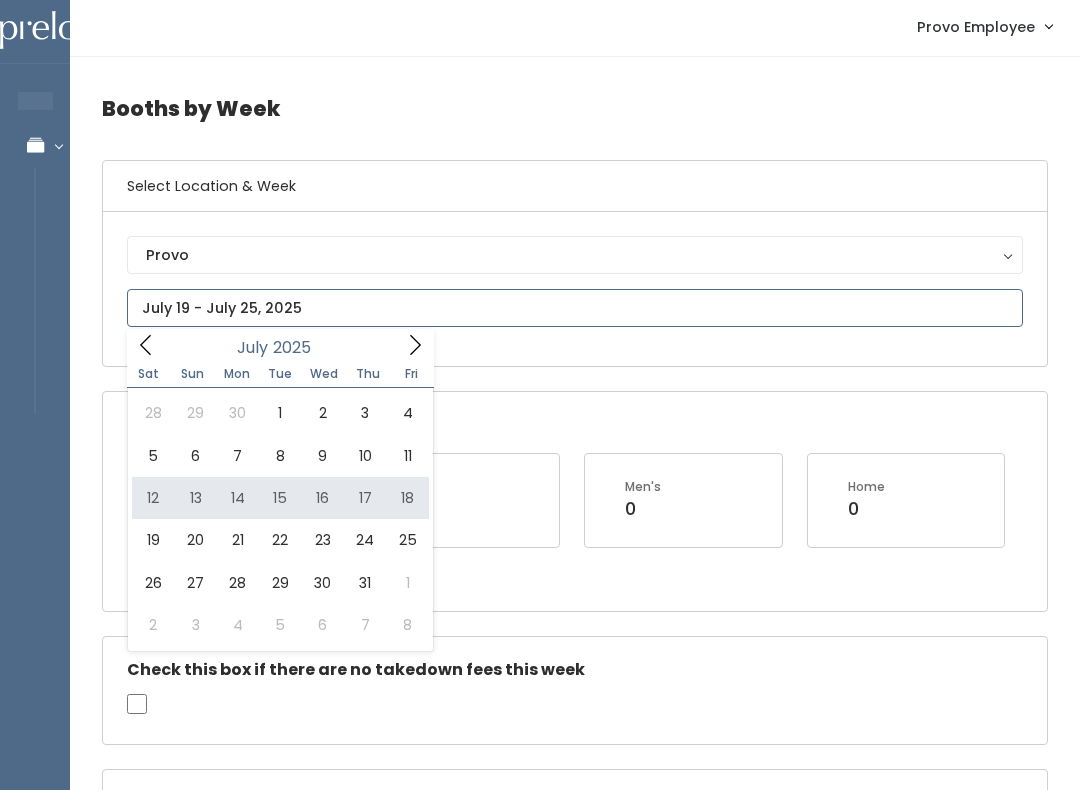 type on "[DATE] to [DATE]" 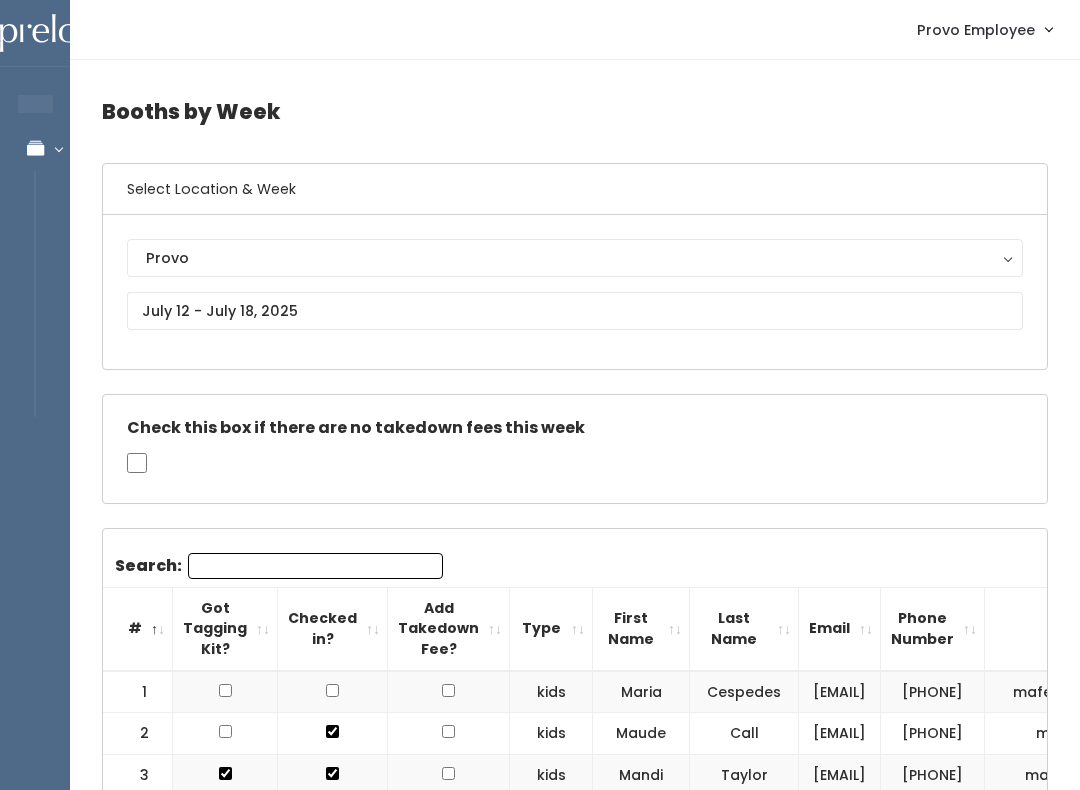 scroll, scrollTop: 368, scrollLeft: 0, axis: vertical 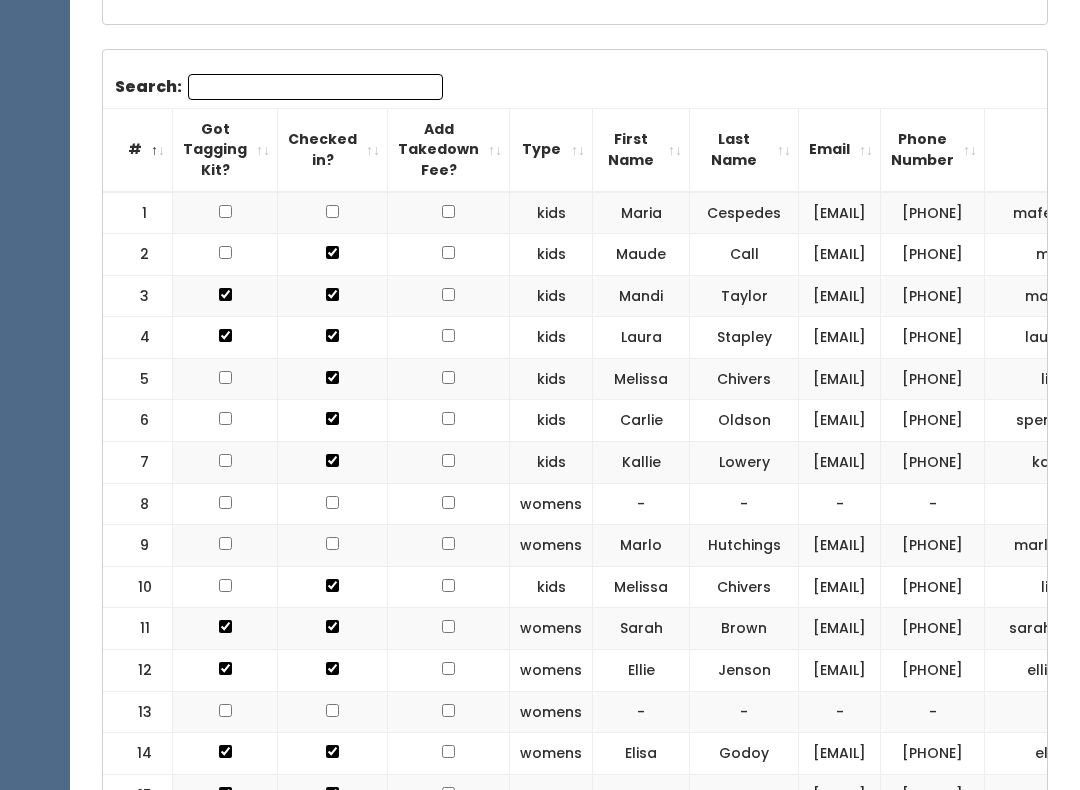 click on "Search:" at bounding box center [315, 87] 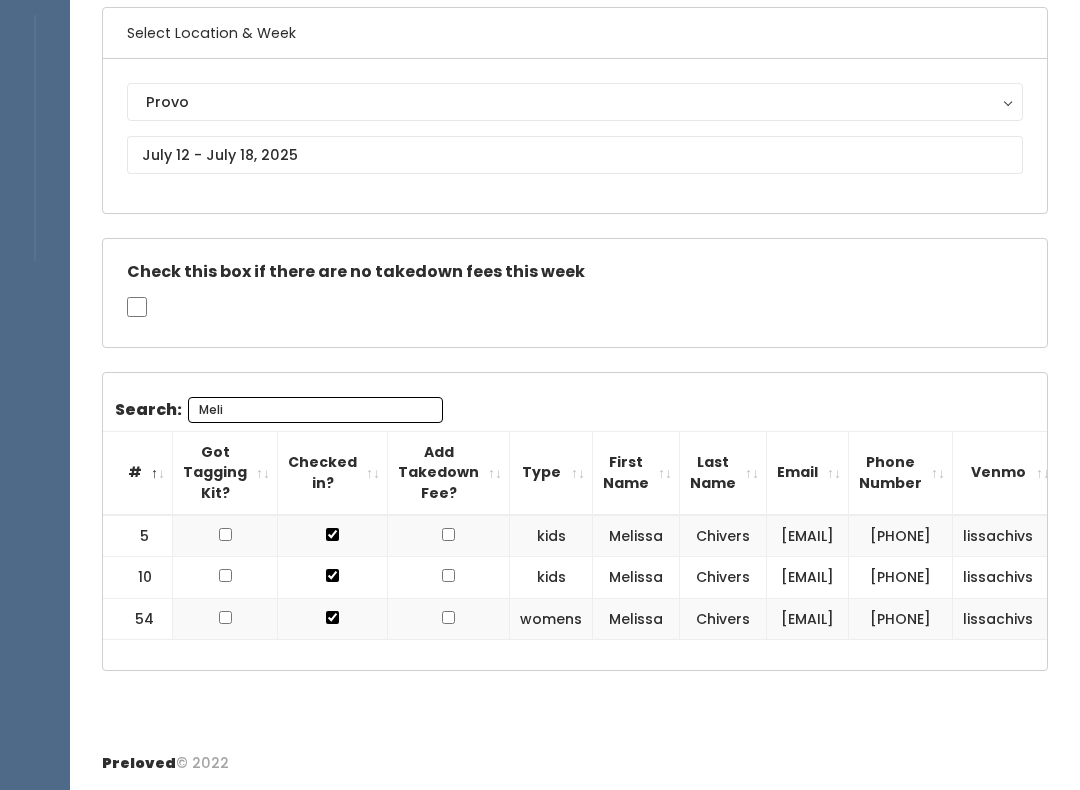 scroll, scrollTop: 210, scrollLeft: 0, axis: vertical 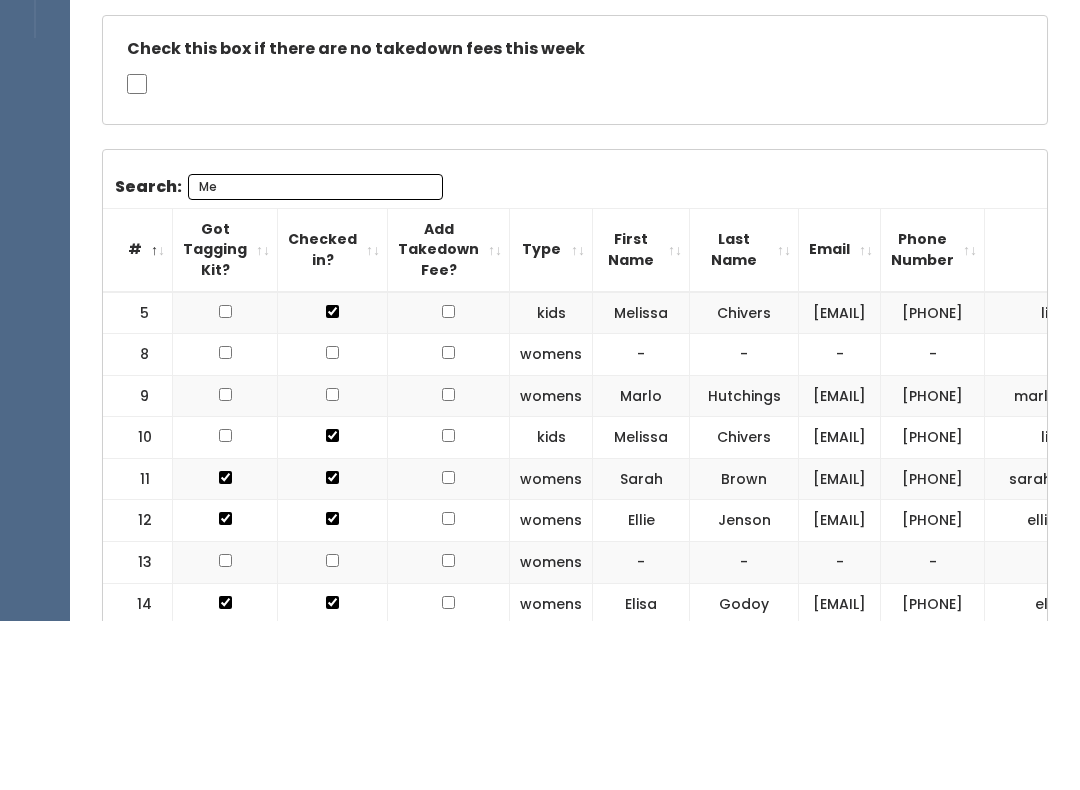 type on "M" 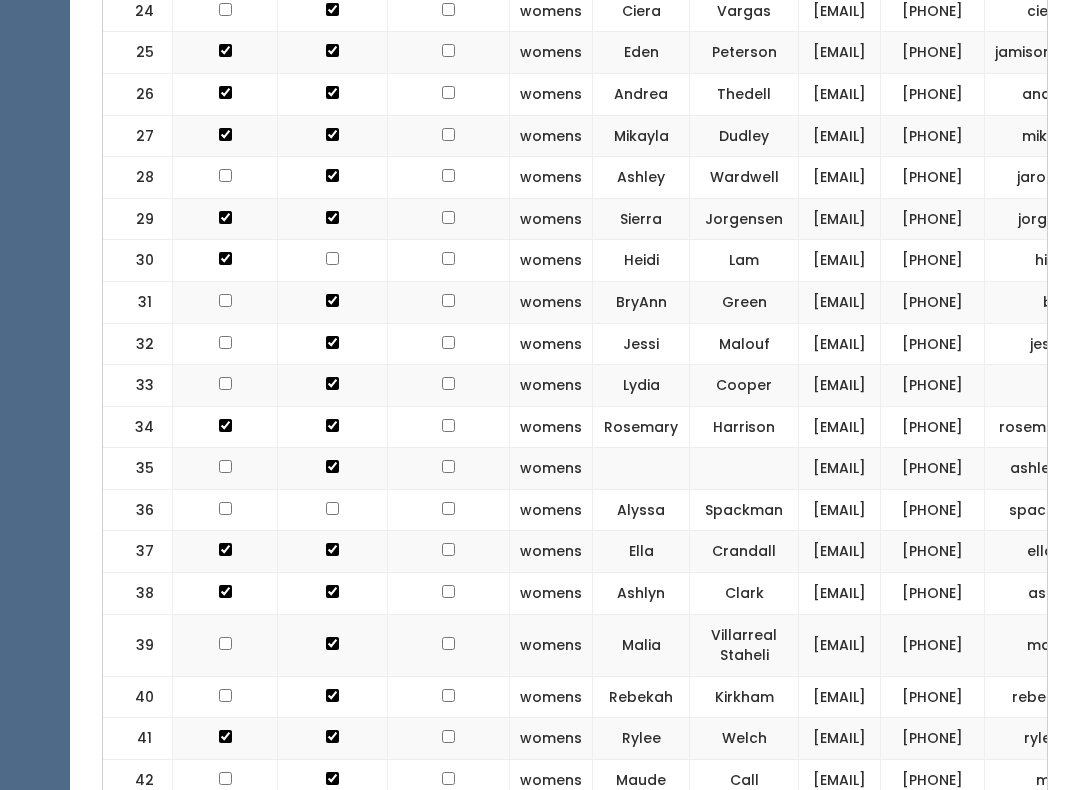 scroll, scrollTop: 1634, scrollLeft: 0, axis: vertical 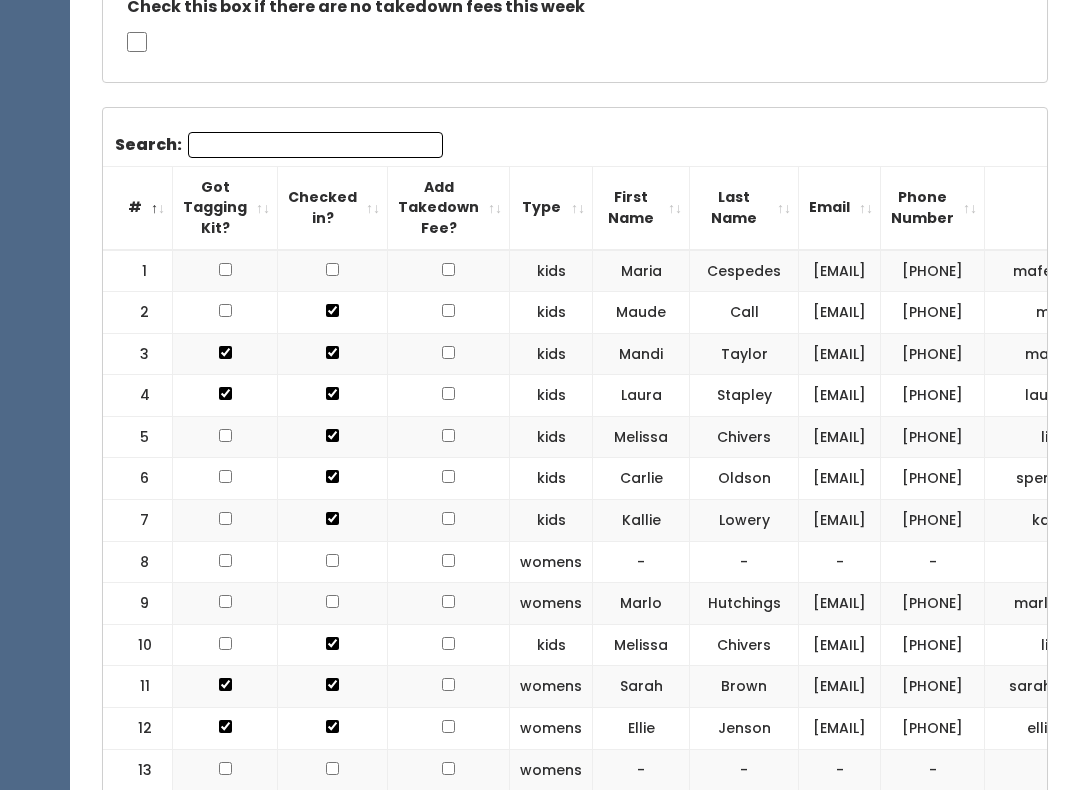 click on "Search:" at bounding box center (315, 146) 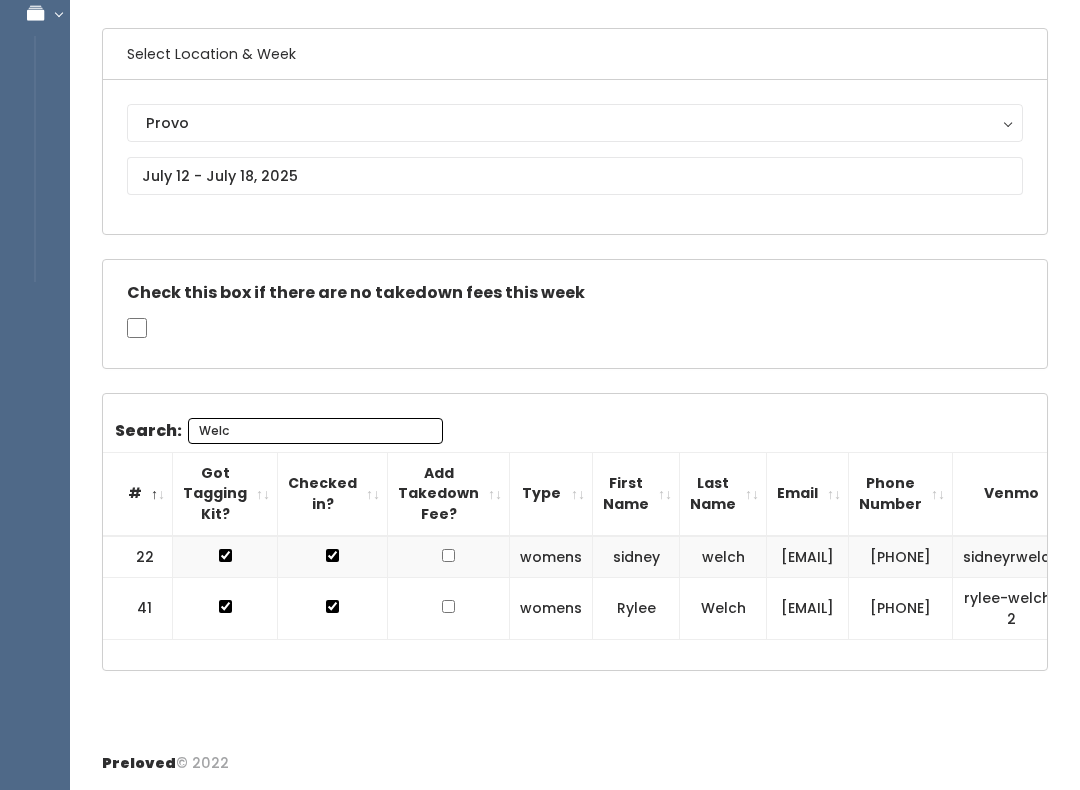 scroll, scrollTop: 149, scrollLeft: 0, axis: vertical 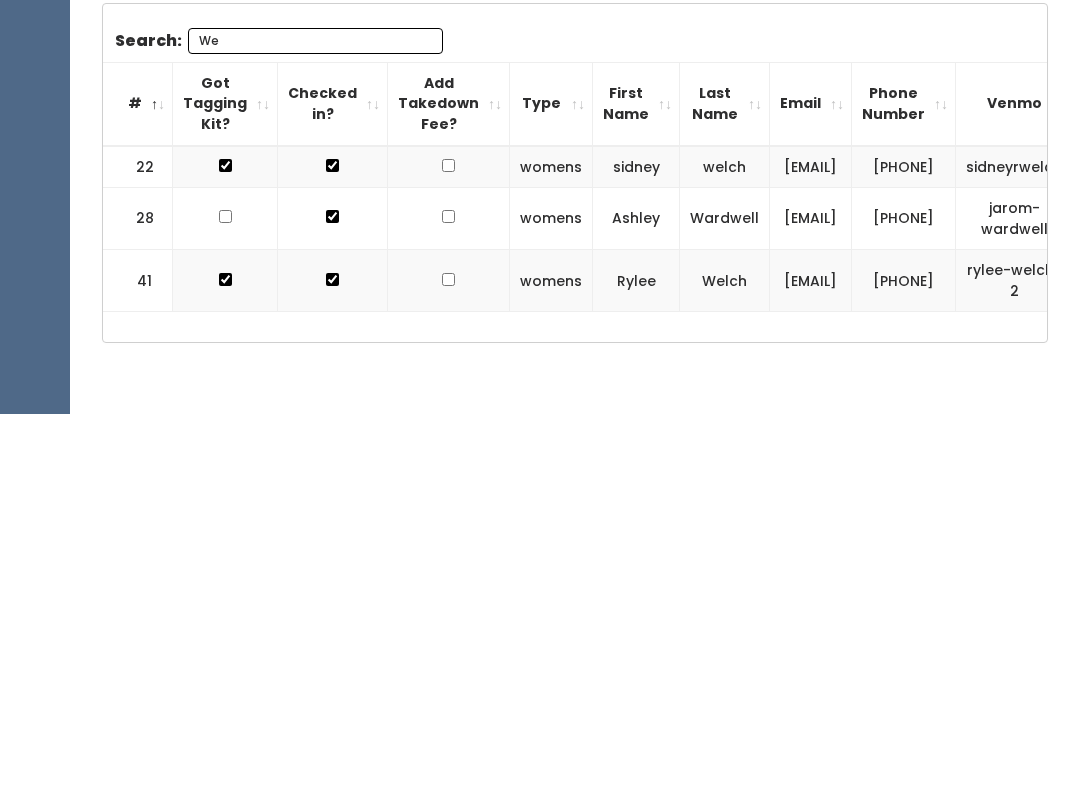 type on "W" 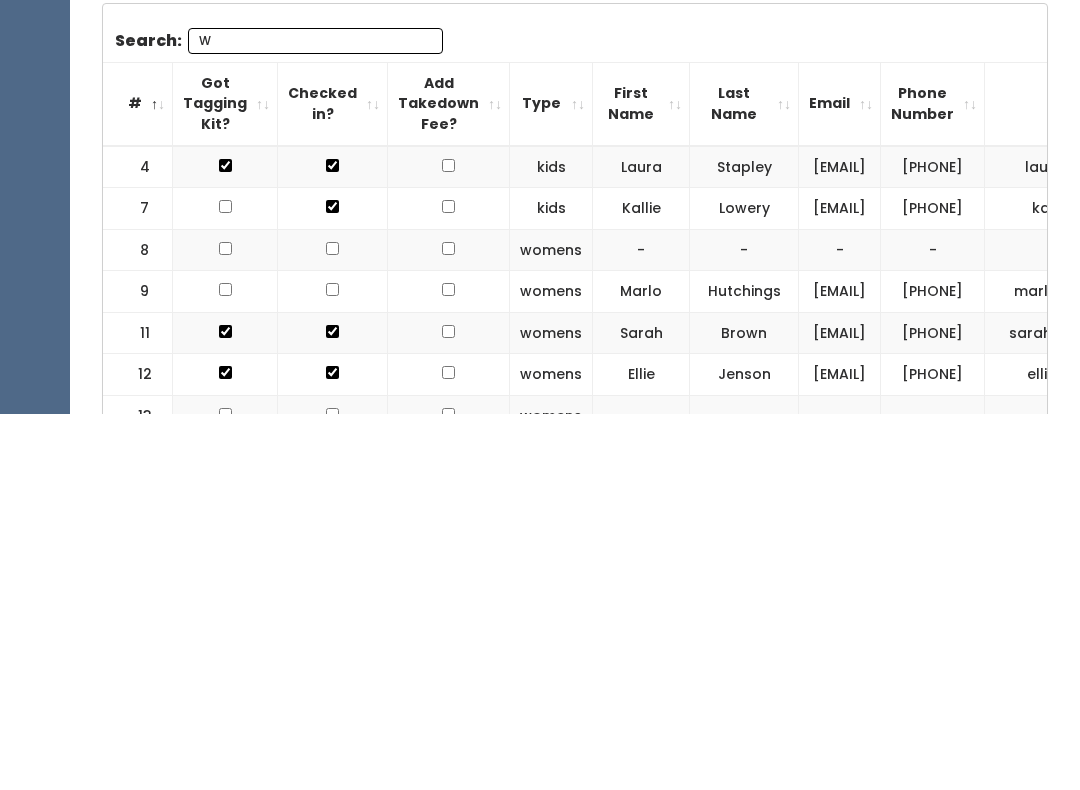 type 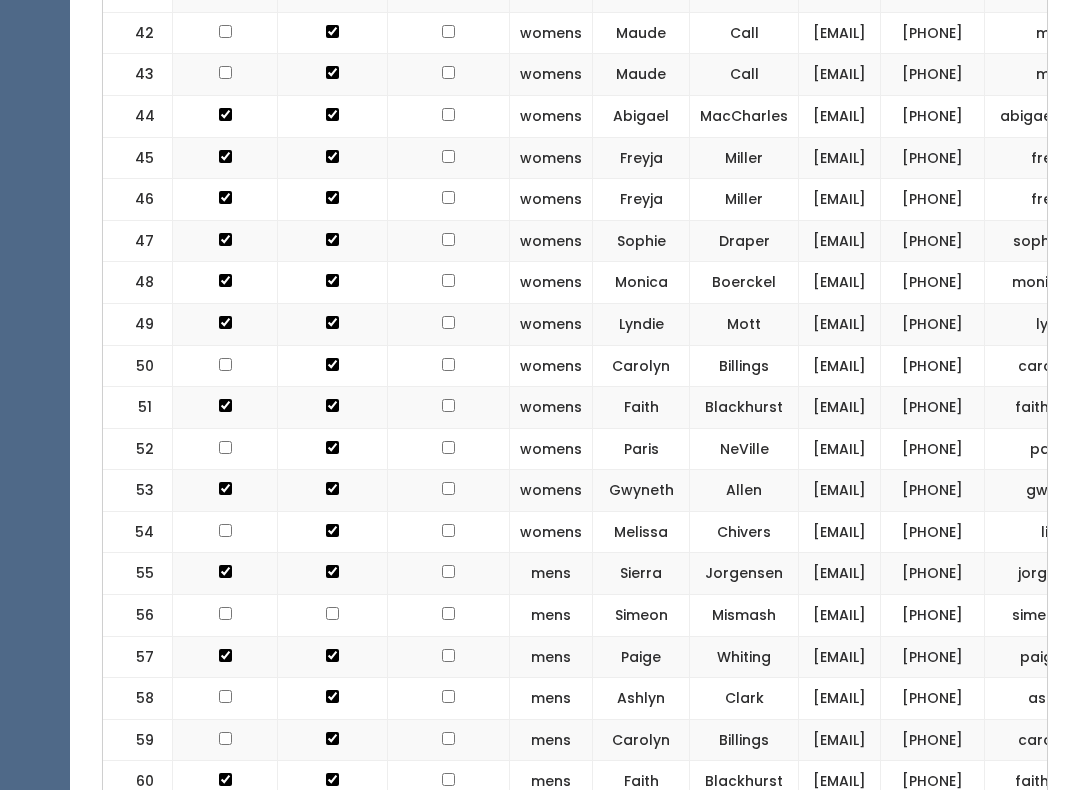 scroll, scrollTop: 2388, scrollLeft: 0, axis: vertical 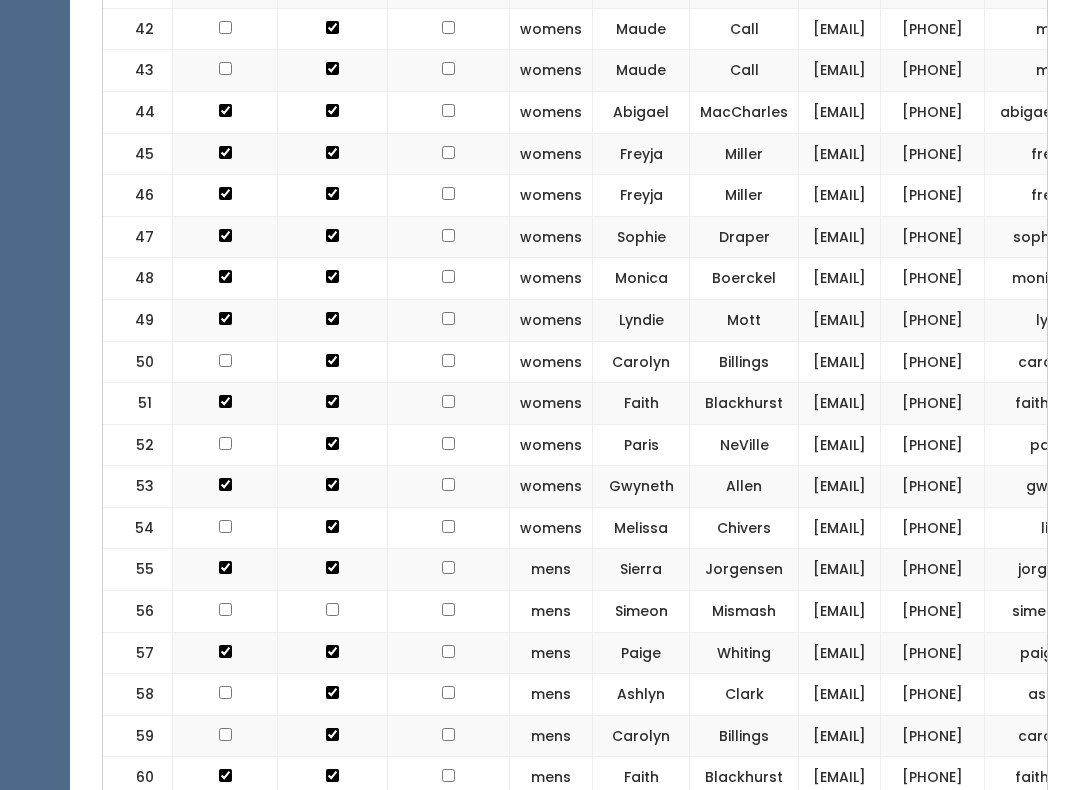 click at bounding box center [448, -1698] 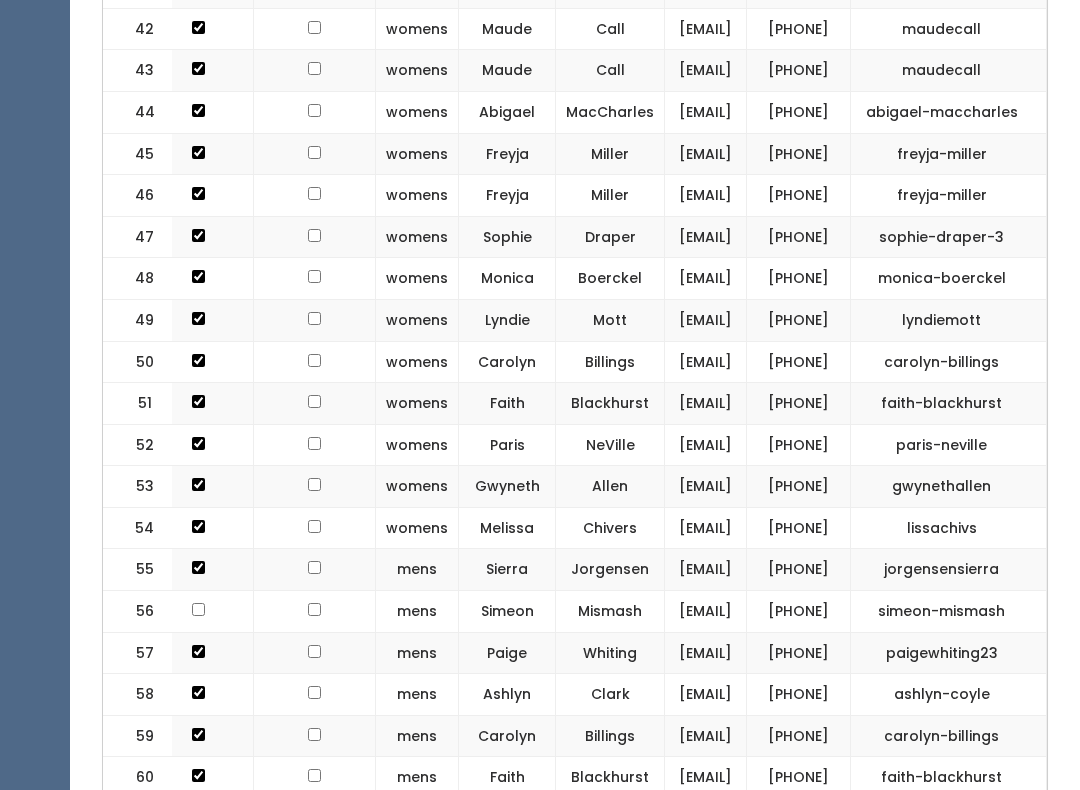 scroll, scrollTop: 0, scrollLeft: 222, axis: horizontal 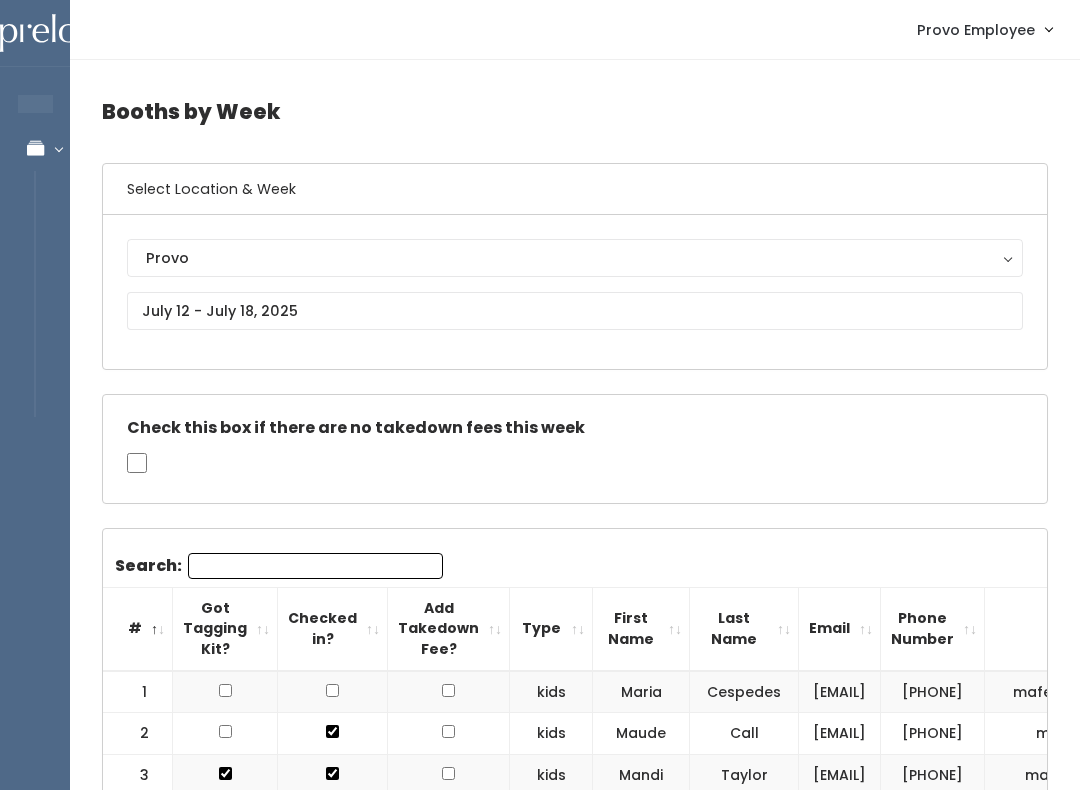 click on "Search:" at bounding box center [315, 566] 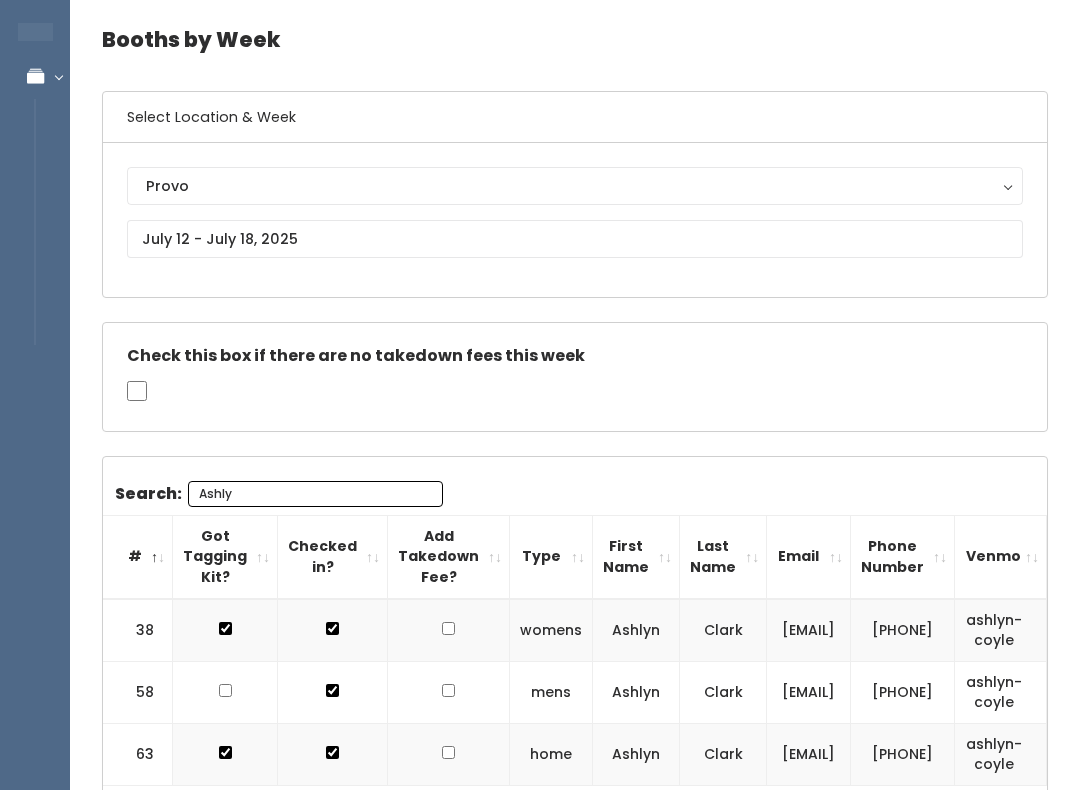 scroll, scrollTop: 52, scrollLeft: 0, axis: vertical 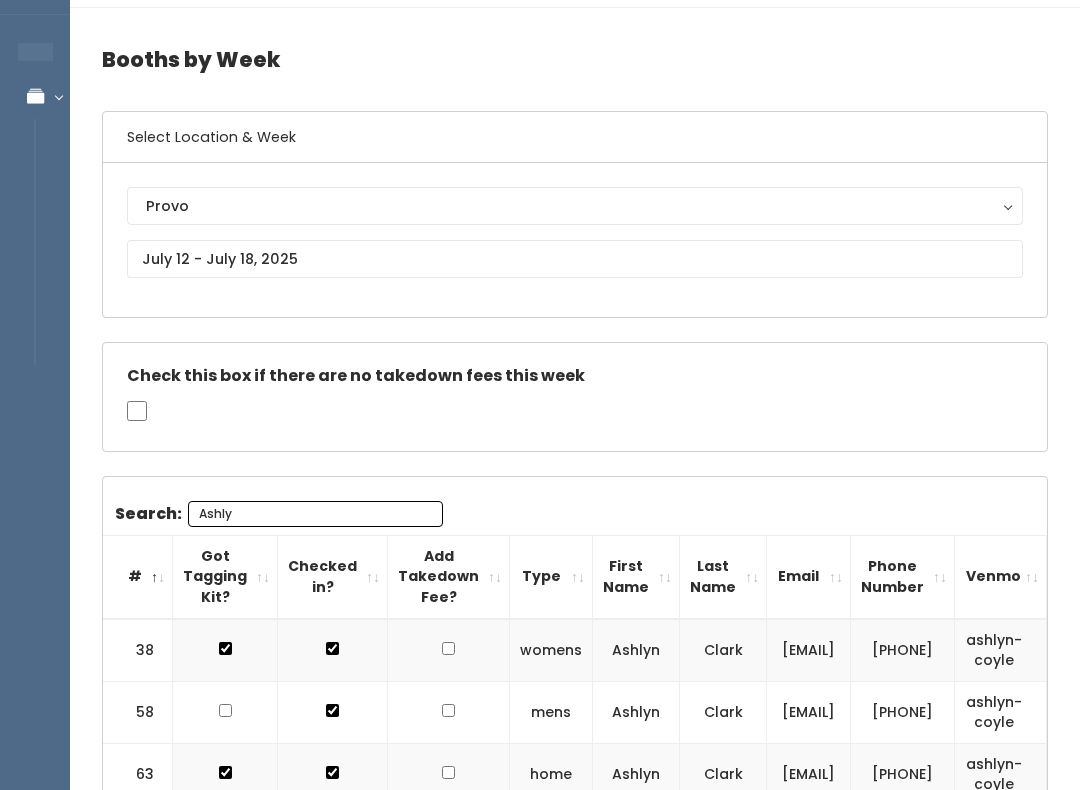 type on "Ashly" 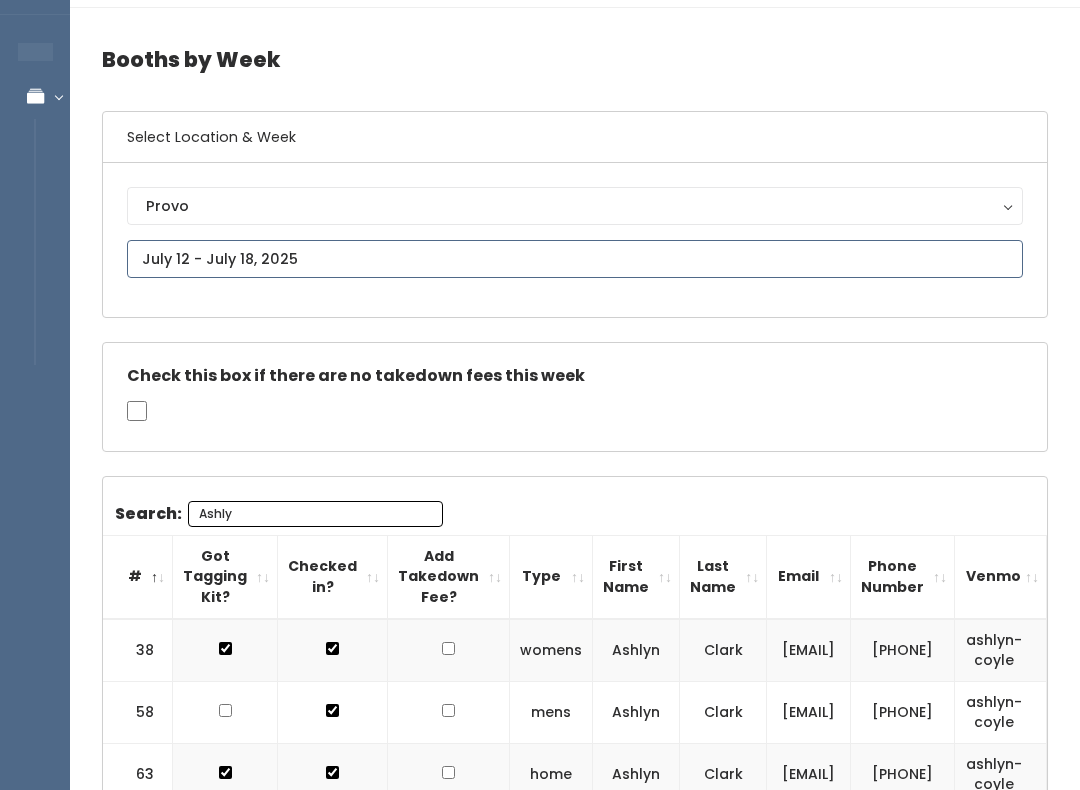 click on "EMPLOYEES
Manage Bookings
Booths by Week
All Bookings
Bookings with Booths
Booth Discounts
Seller Check-in
Provo Employee
Admin Home
My bookings
Account settings" at bounding box center [540, 452] 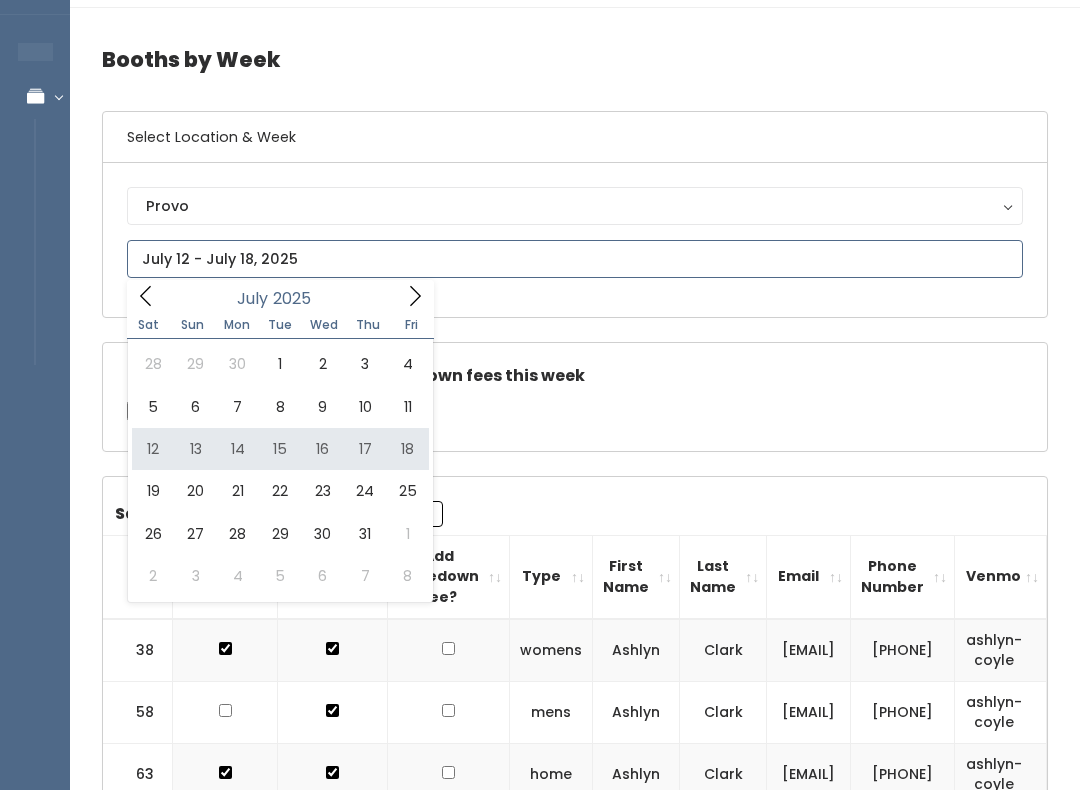 type on "July 12 to July 18" 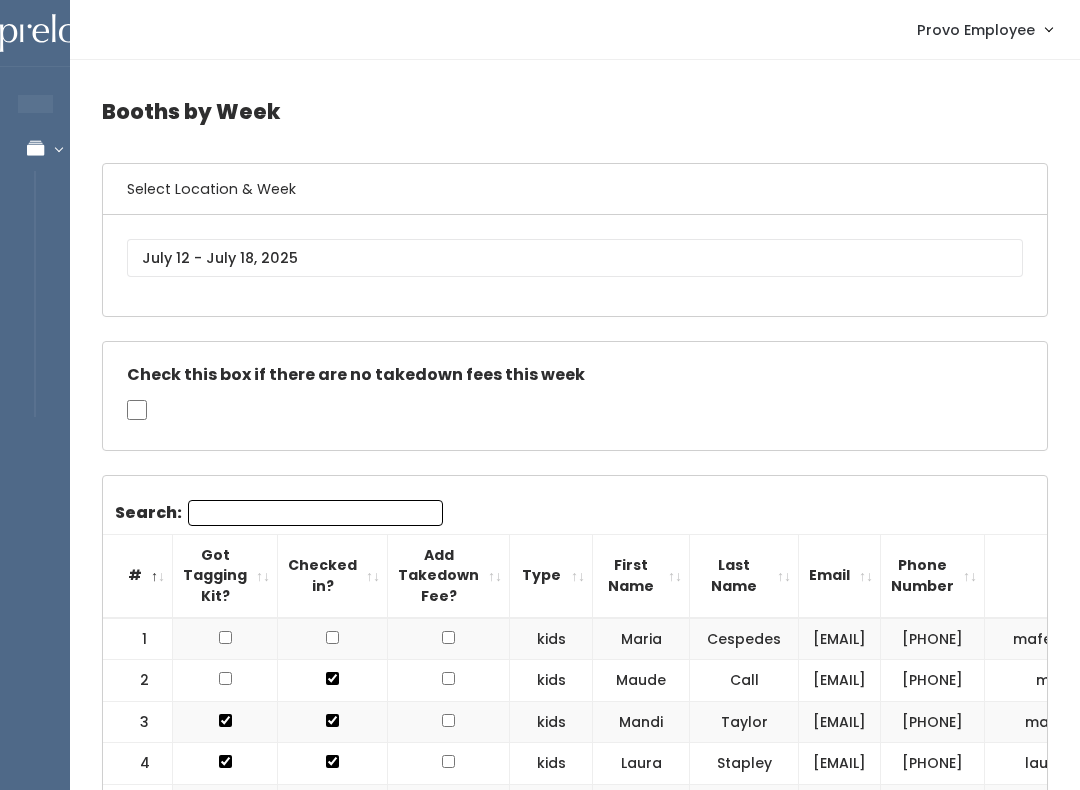 scroll, scrollTop: 0, scrollLeft: 0, axis: both 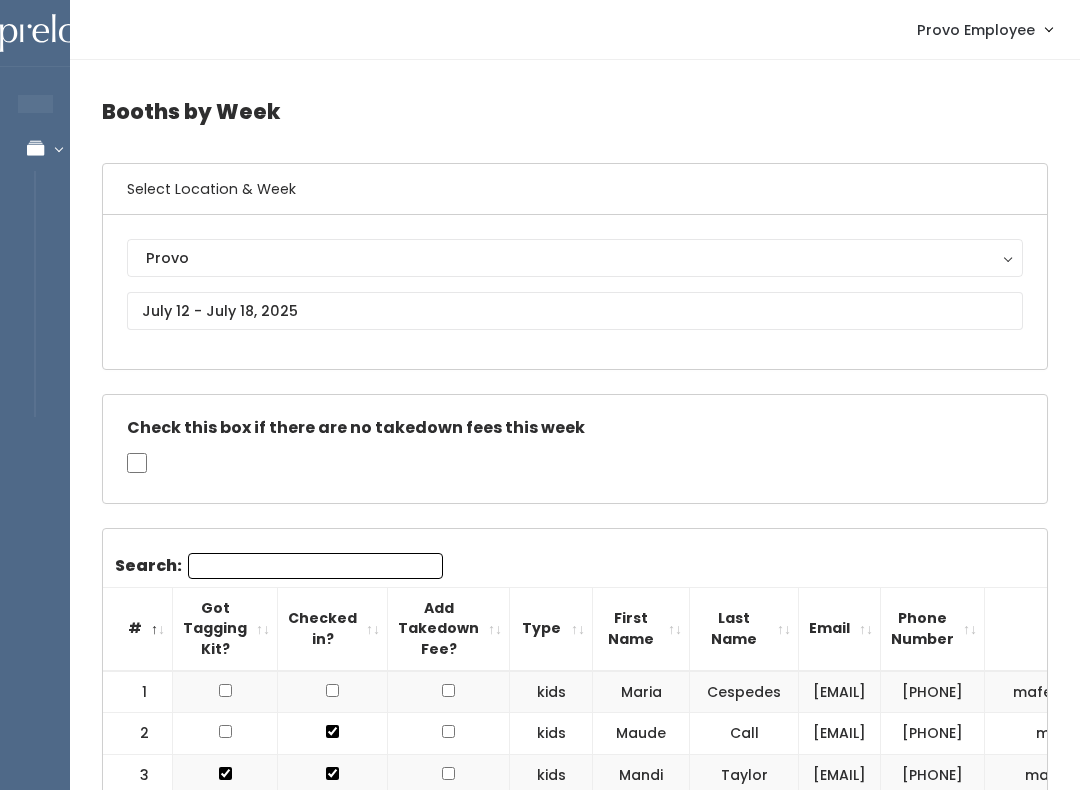 click on "Search:" at bounding box center (315, 566) 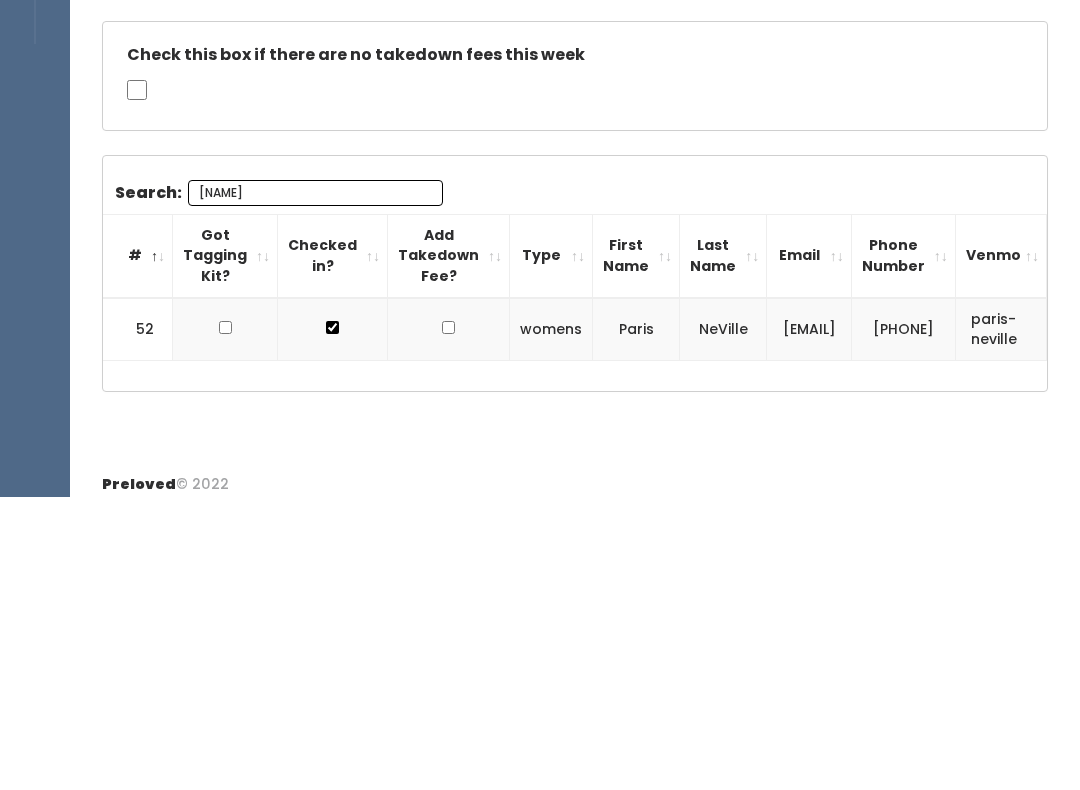 scroll, scrollTop: 88, scrollLeft: 0, axis: vertical 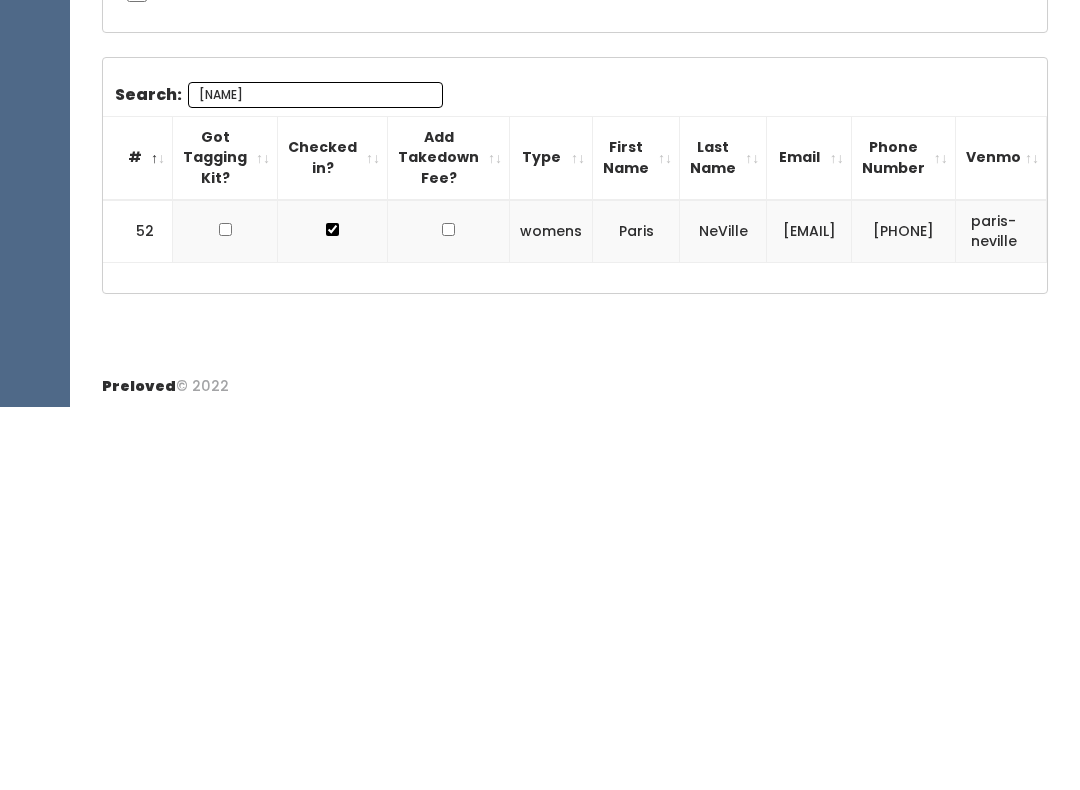 type on "P" 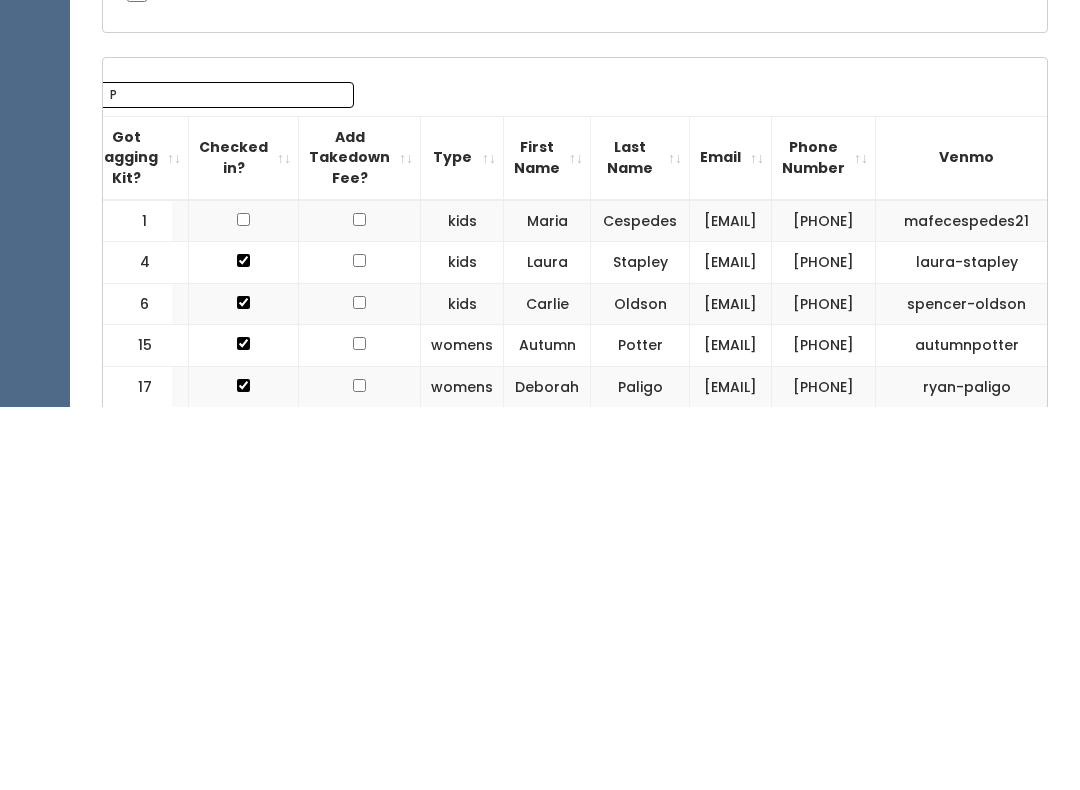 type 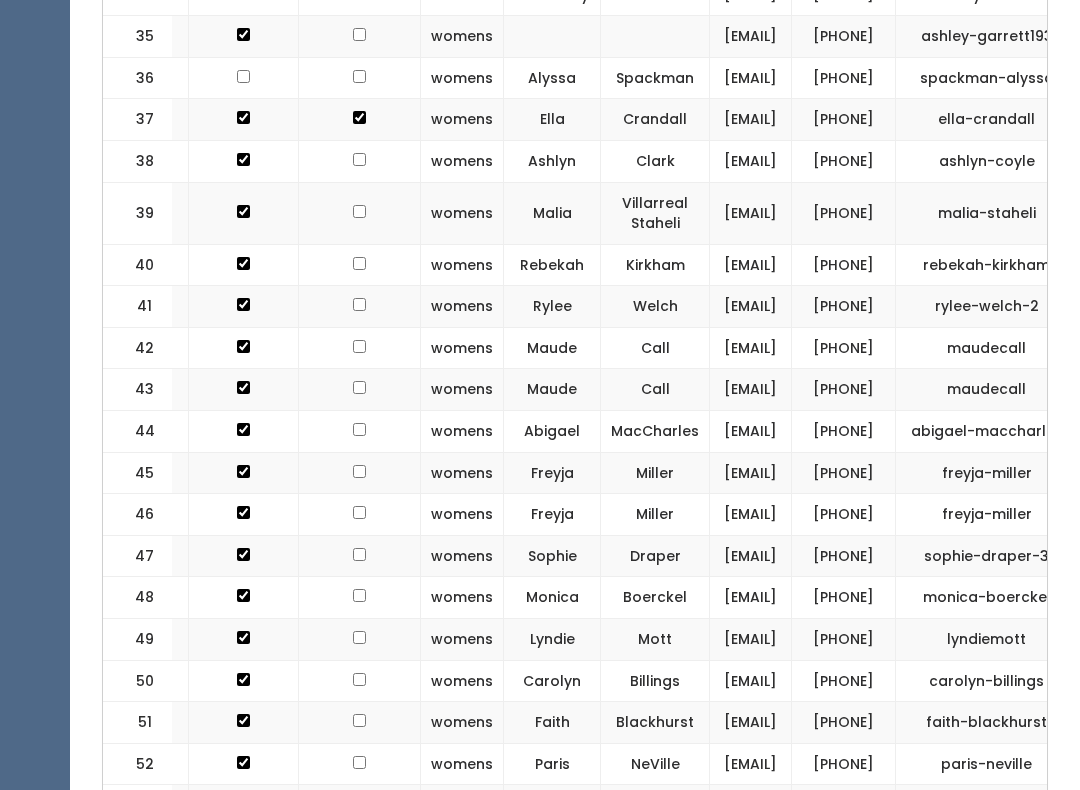 scroll, scrollTop: 2101, scrollLeft: 0, axis: vertical 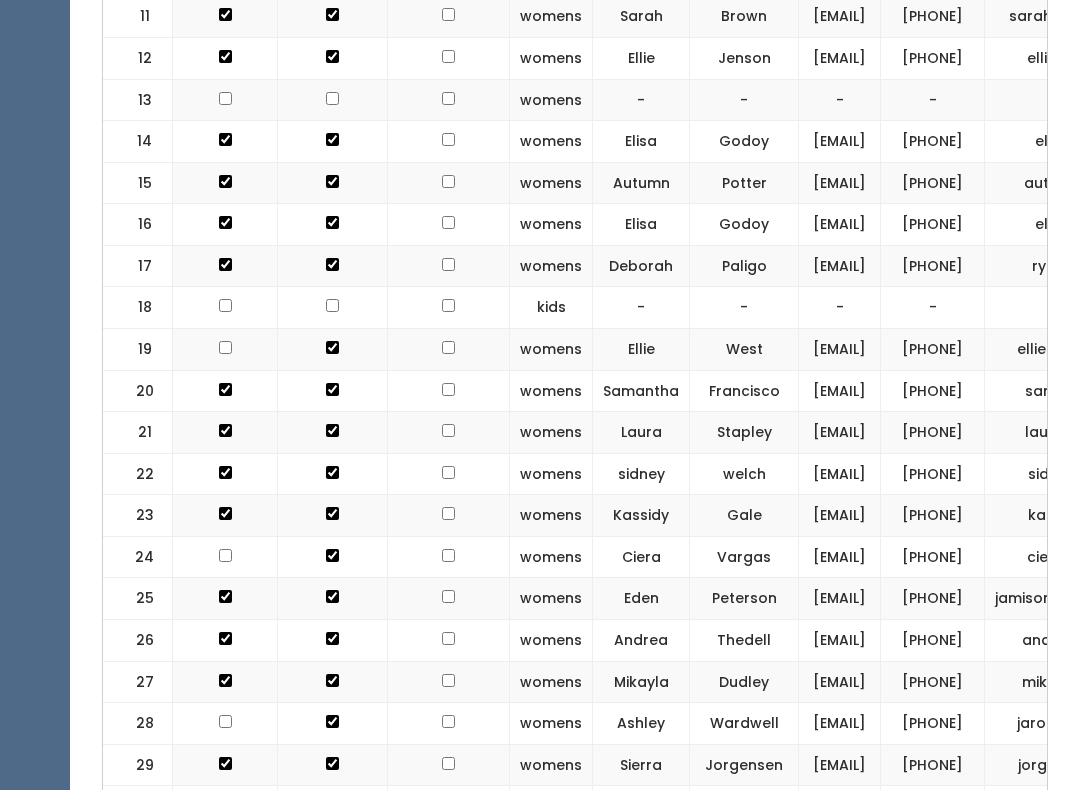 click at bounding box center (448, -400) 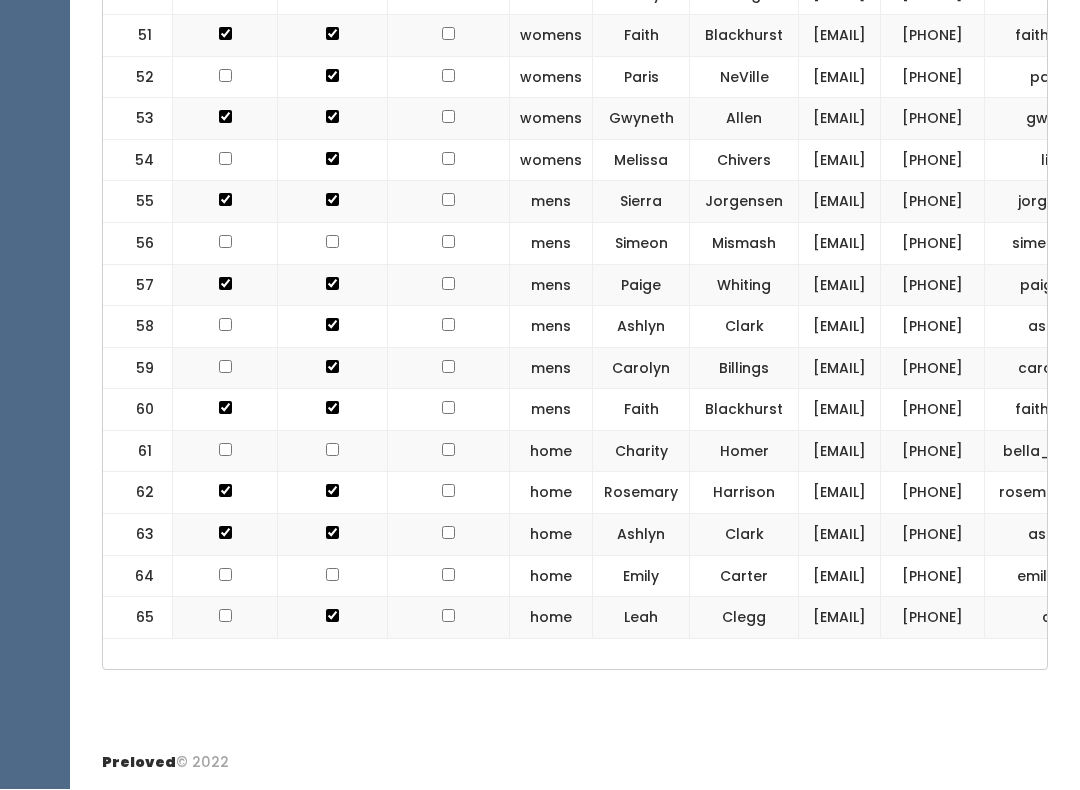 scroll, scrollTop: 3450, scrollLeft: 0, axis: vertical 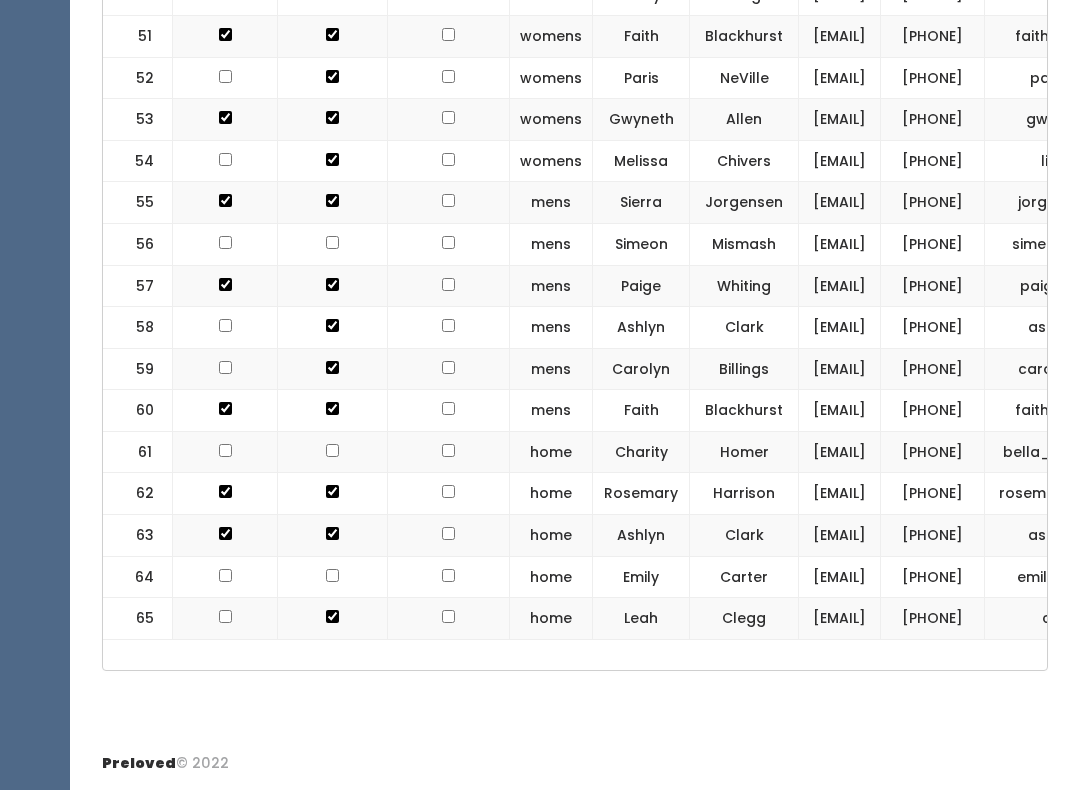 click at bounding box center (448, -2024) 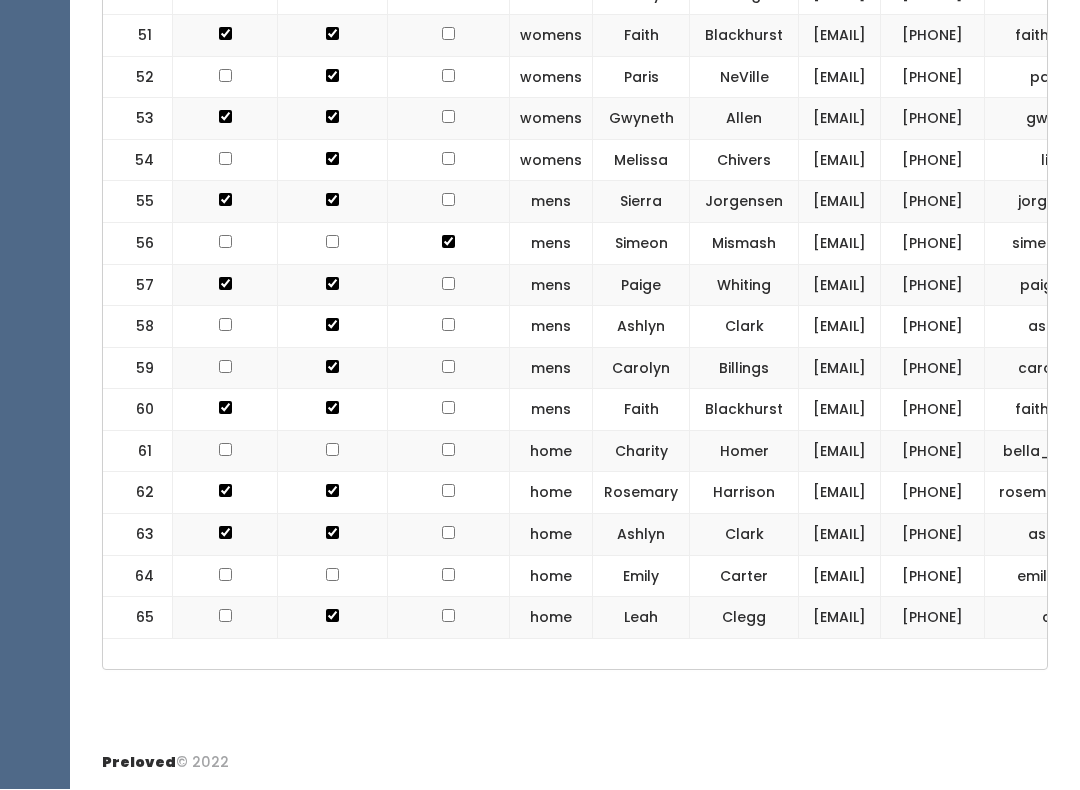 scroll, scrollTop: 3915, scrollLeft: 0, axis: vertical 